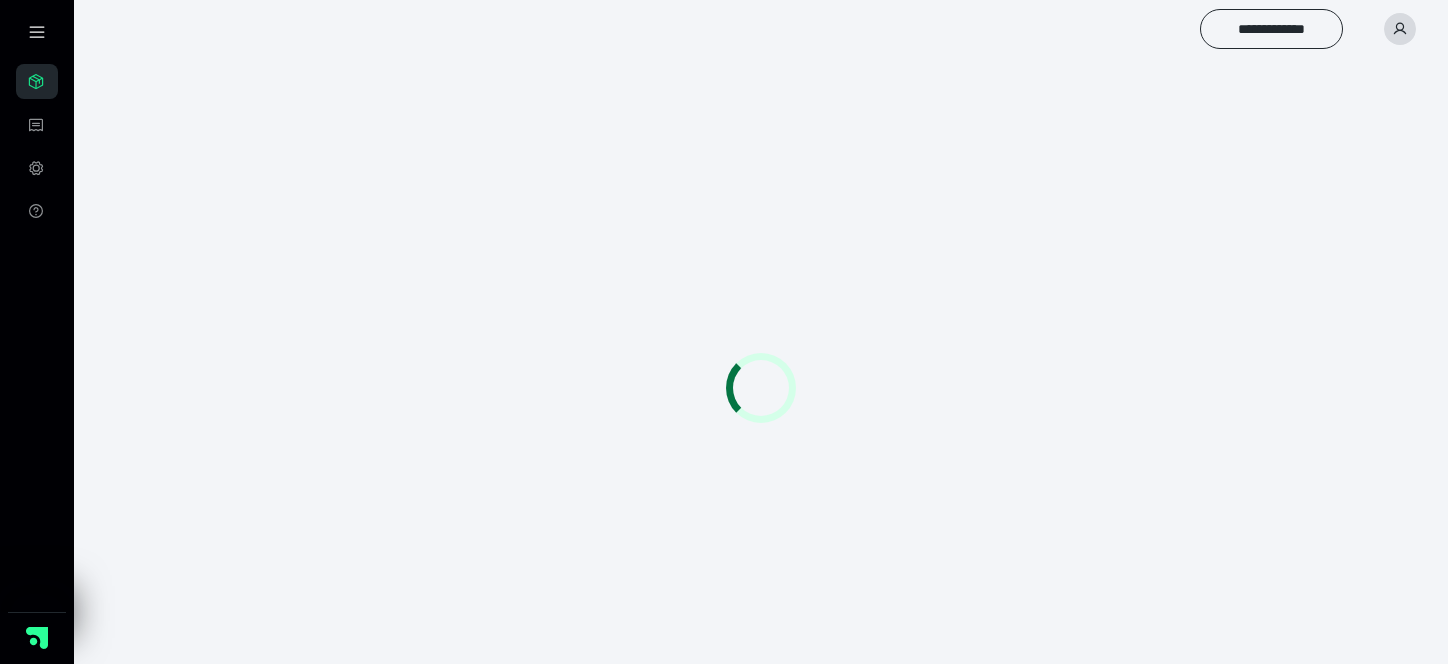 scroll, scrollTop: 0, scrollLeft: 0, axis: both 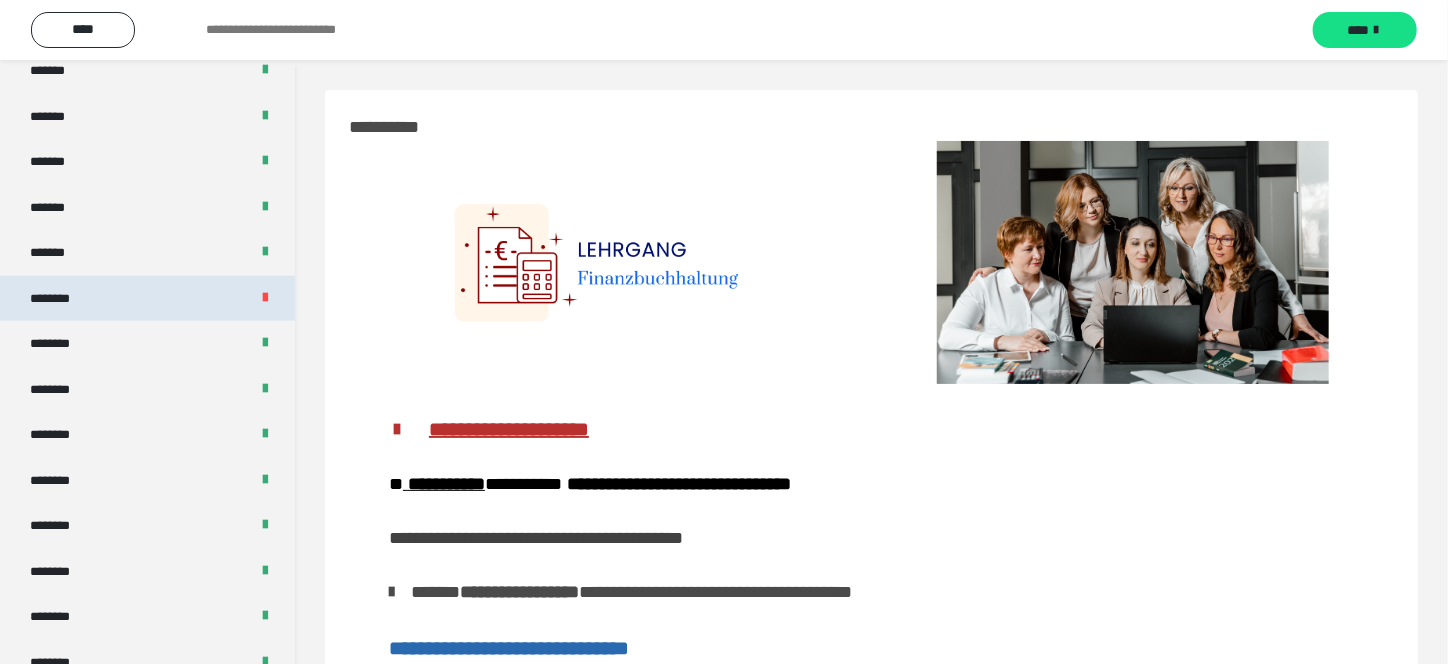 click on "********" at bounding box center [147, 299] 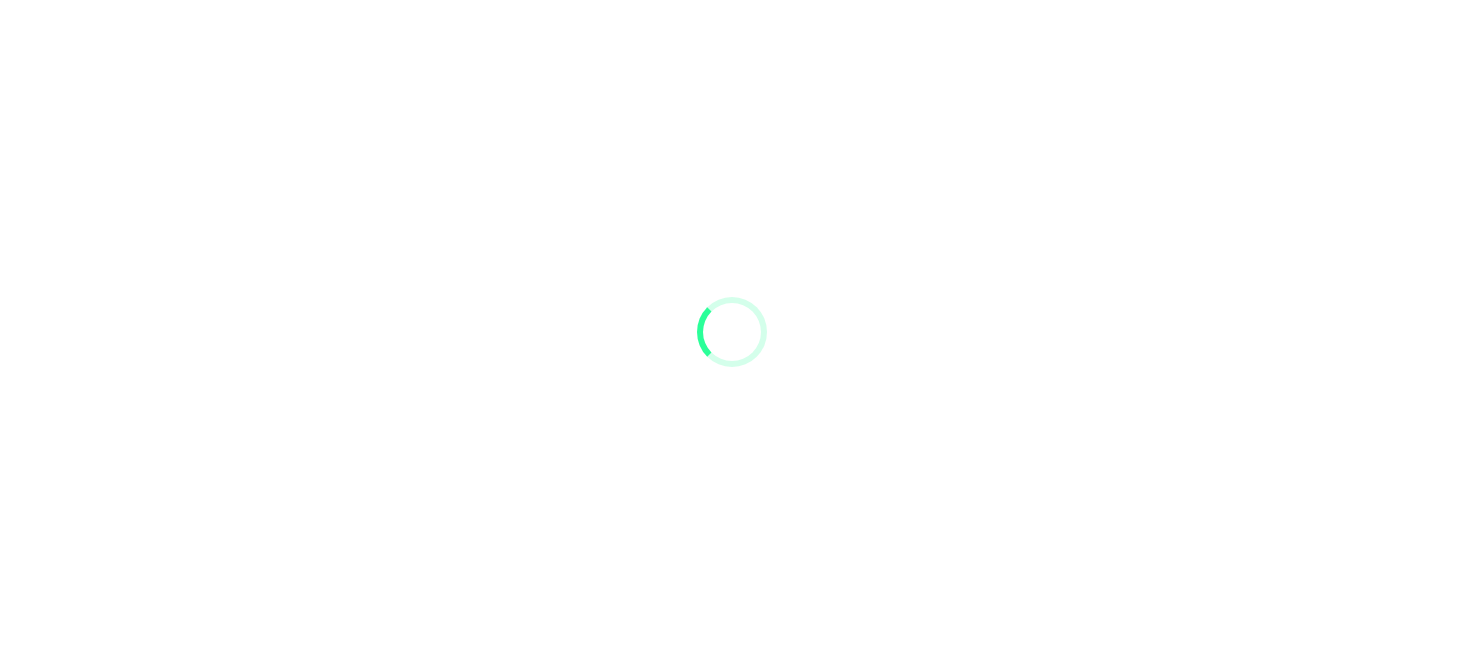 scroll, scrollTop: 0, scrollLeft: 0, axis: both 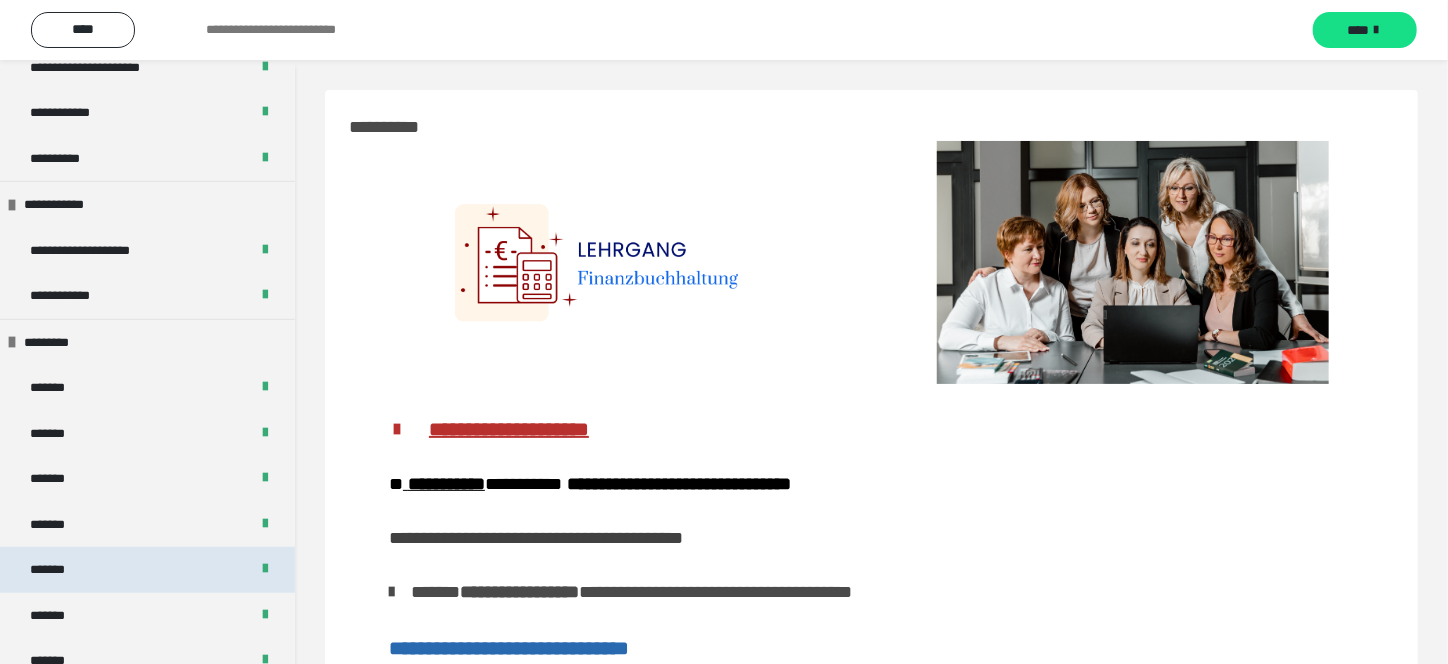 click on "*******" at bounding box center (147, 570) 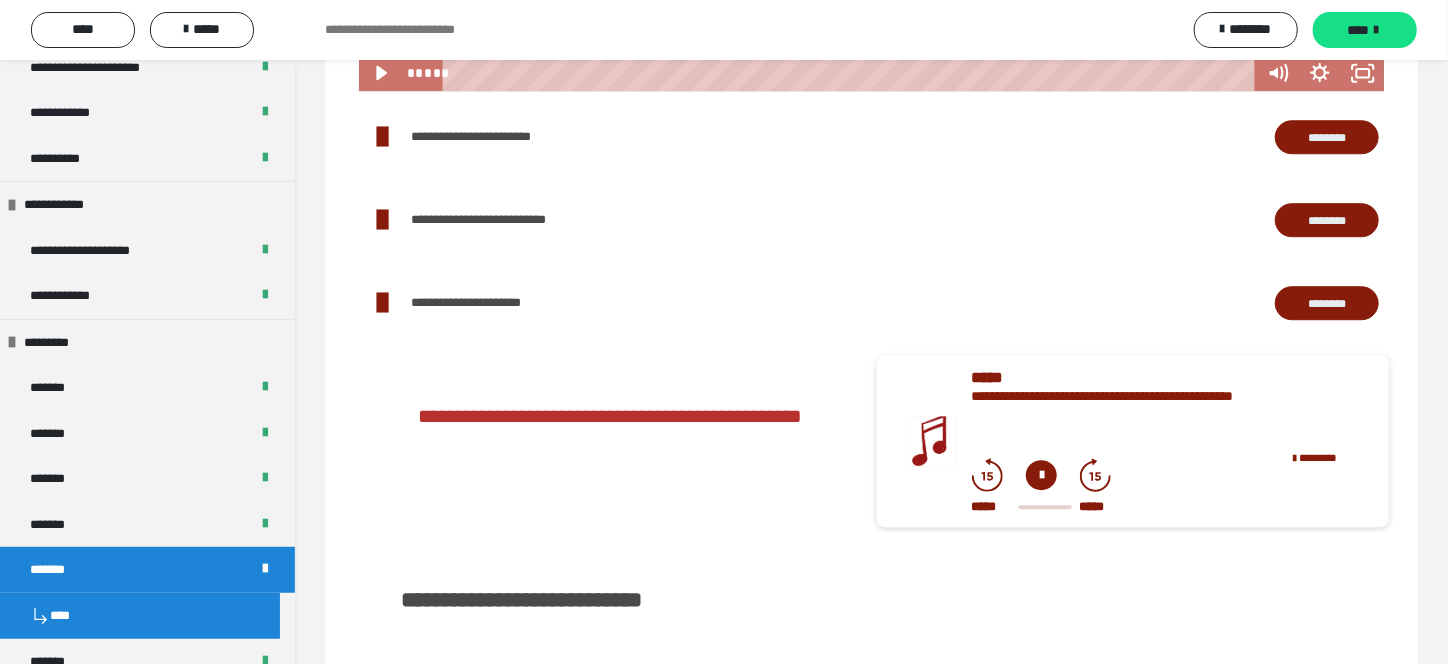 scroll, scrollTop: 2499, scrollLeft: 0, axis: vertical 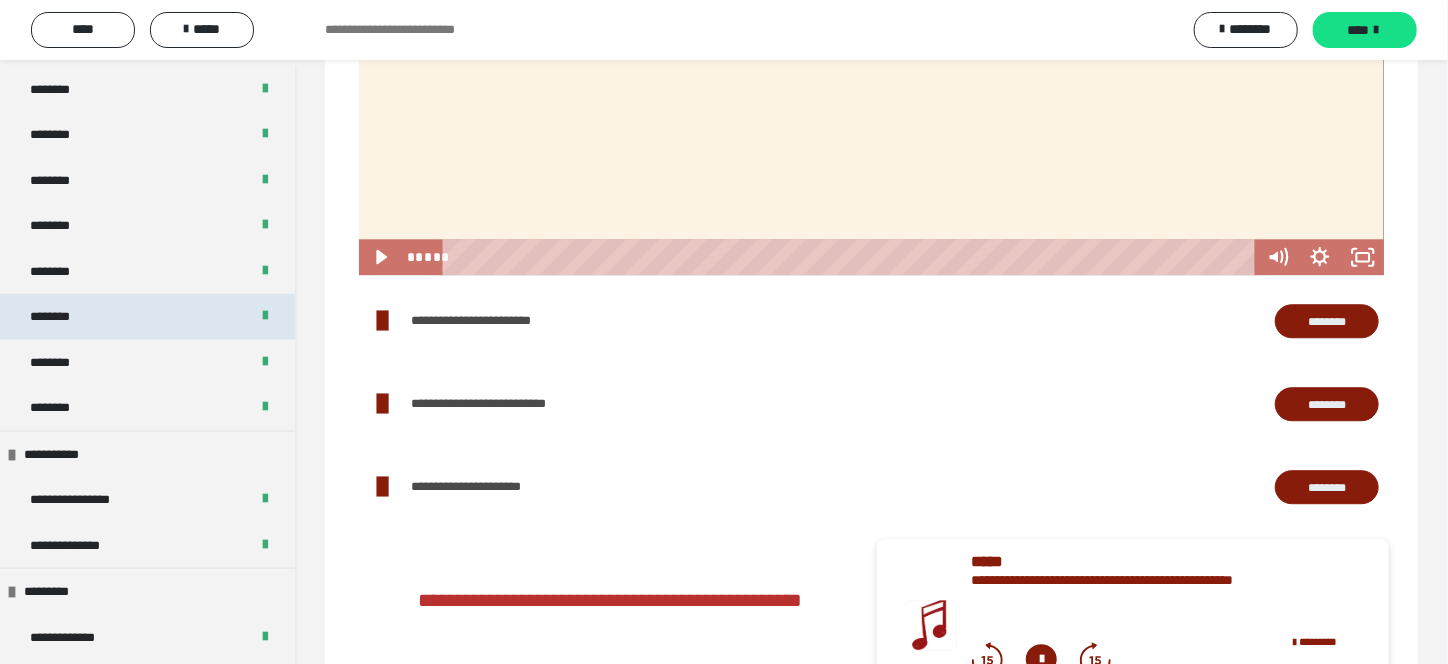 click on "********" at bounding box center (147, 317) 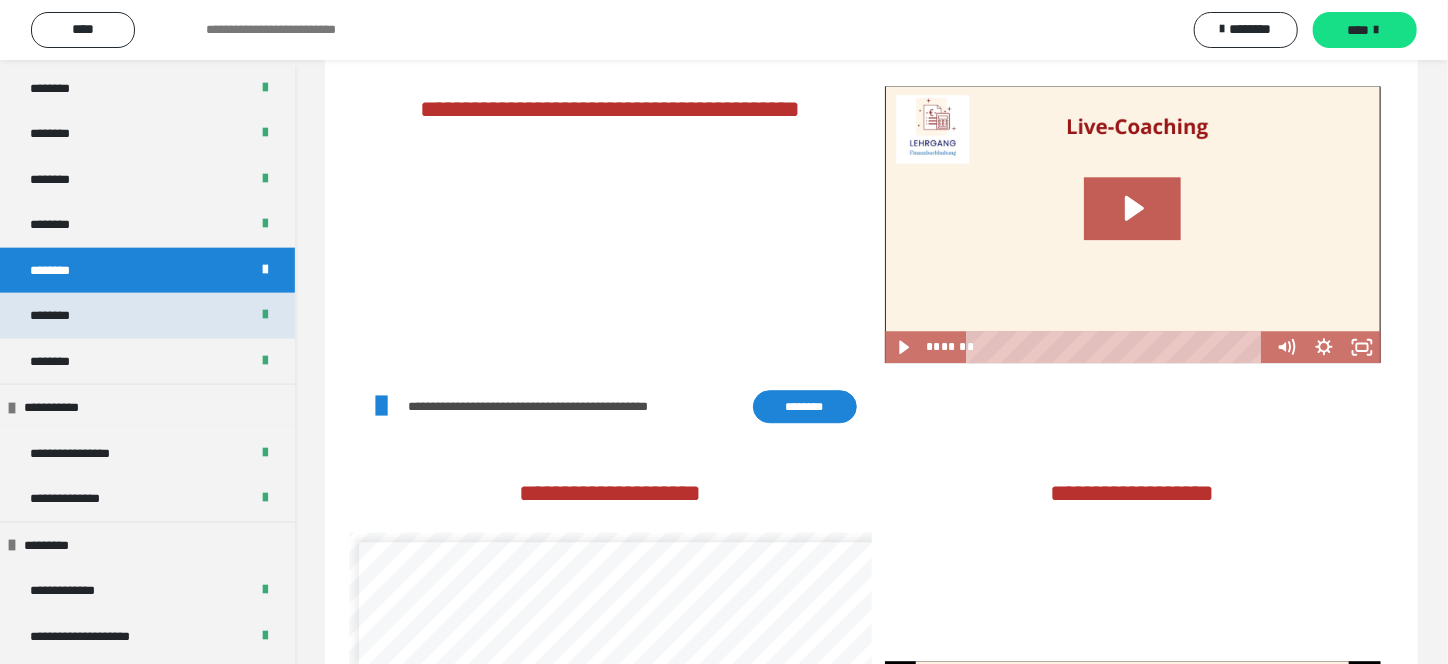 scroll, scrollTop: 1709, scrollLeft: 0, axis: vertical 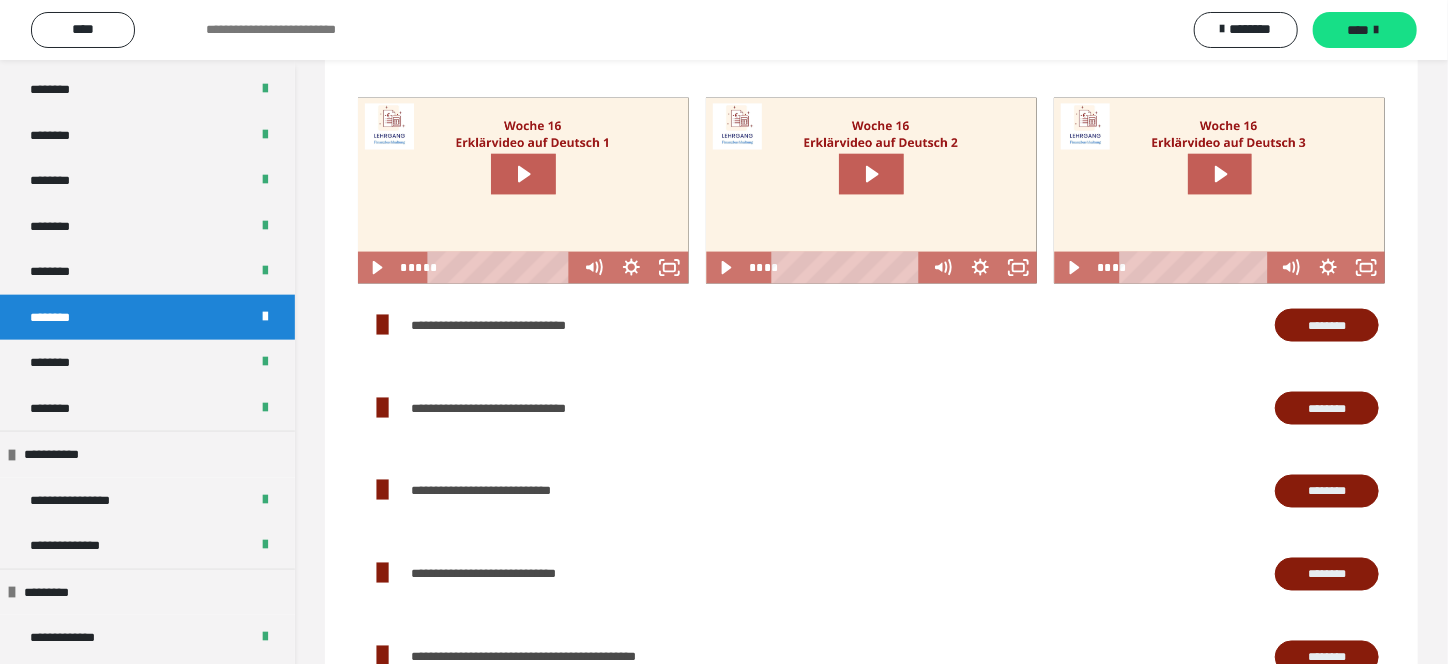 click on "********" at bounding box center [1327, 326] 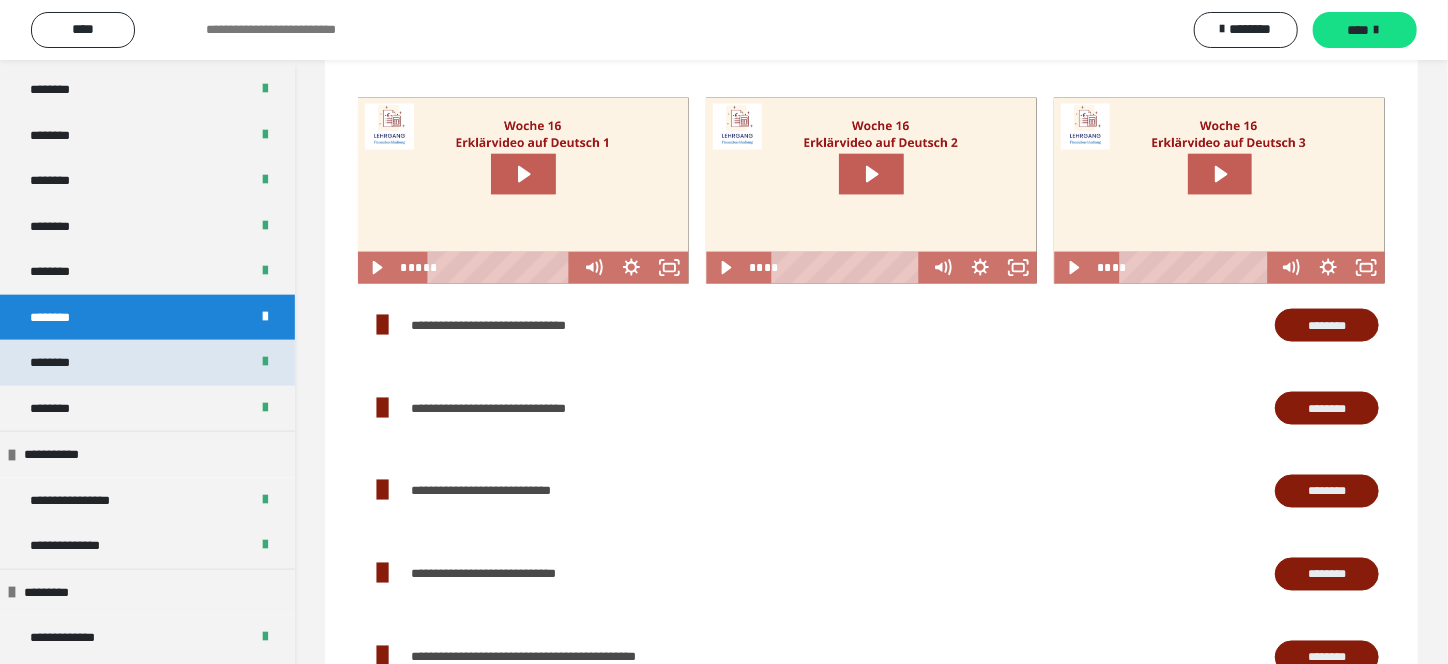 click on "********" at bounding box center (60, 363) 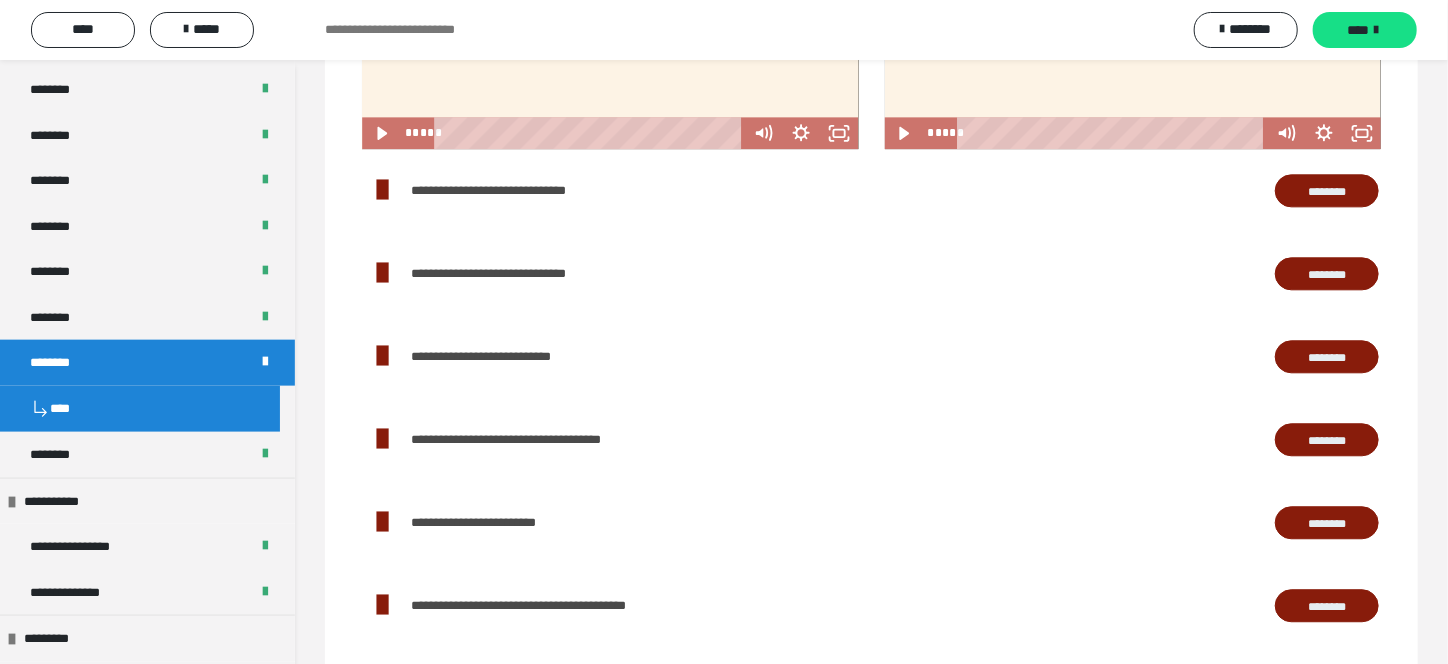 scroll, scrollTop: 2248, scrollLeft: 0, axis: vertical 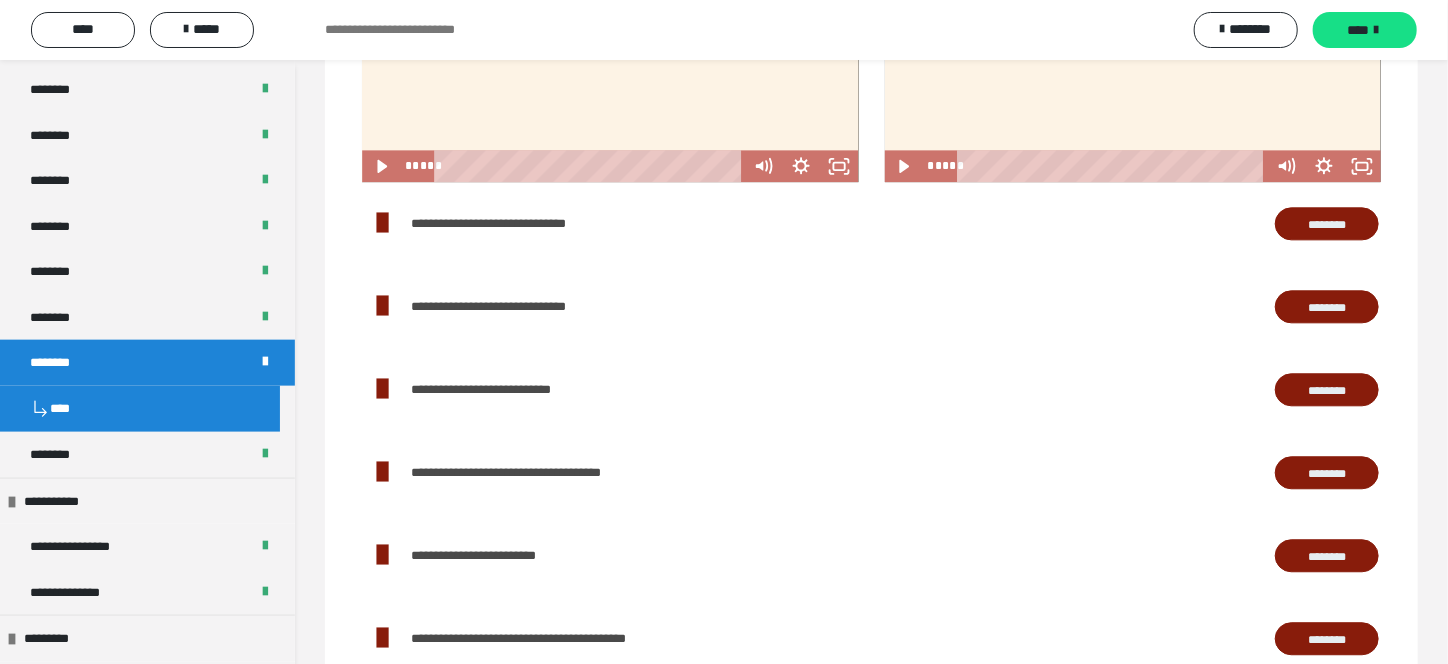 click on "********" at bounding box center (1327, 224) 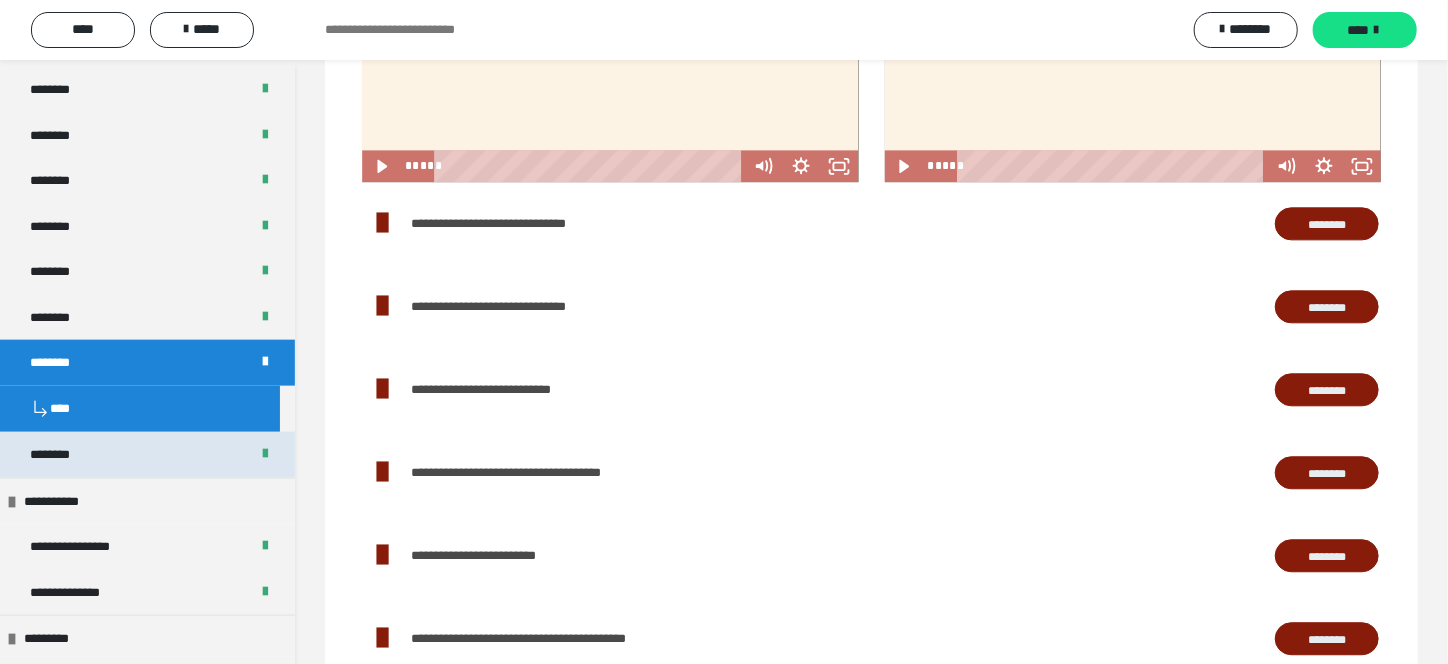 click on "********" at bounding box center [61, 455] 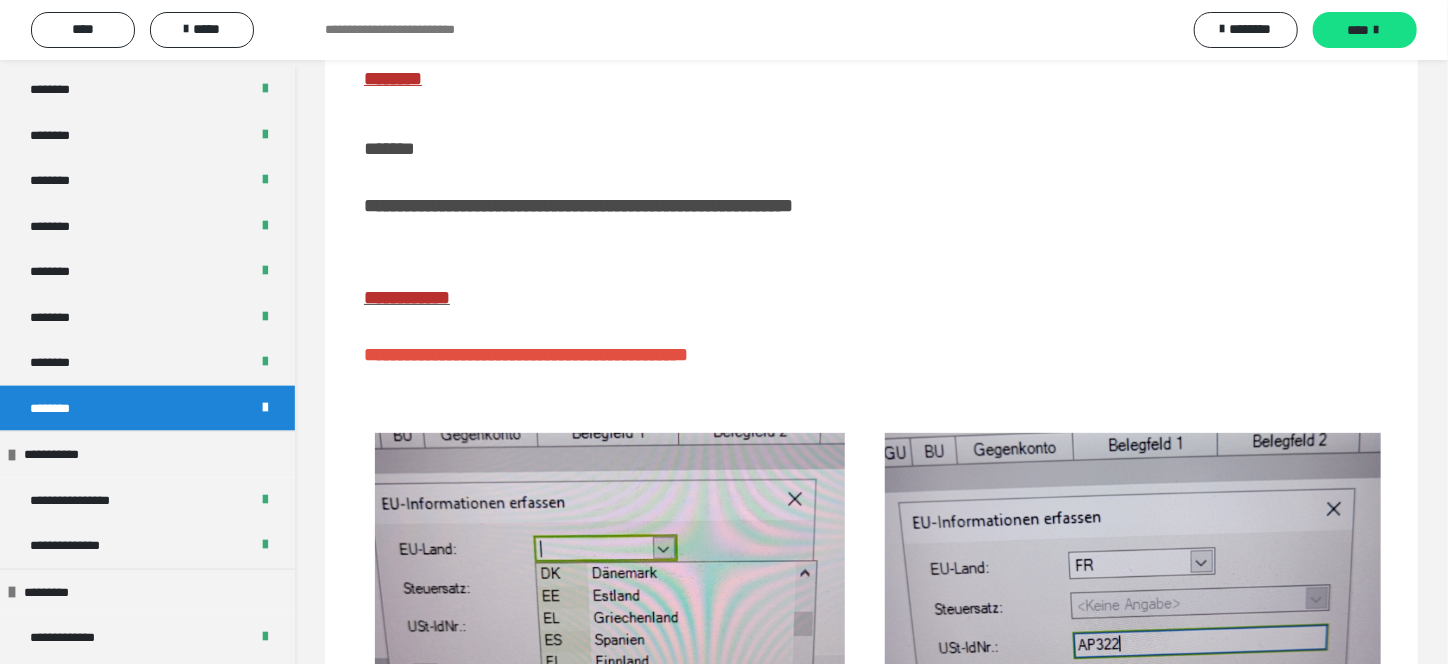scroll, scrollTop: 0, scrollLeft: 0, axis: both 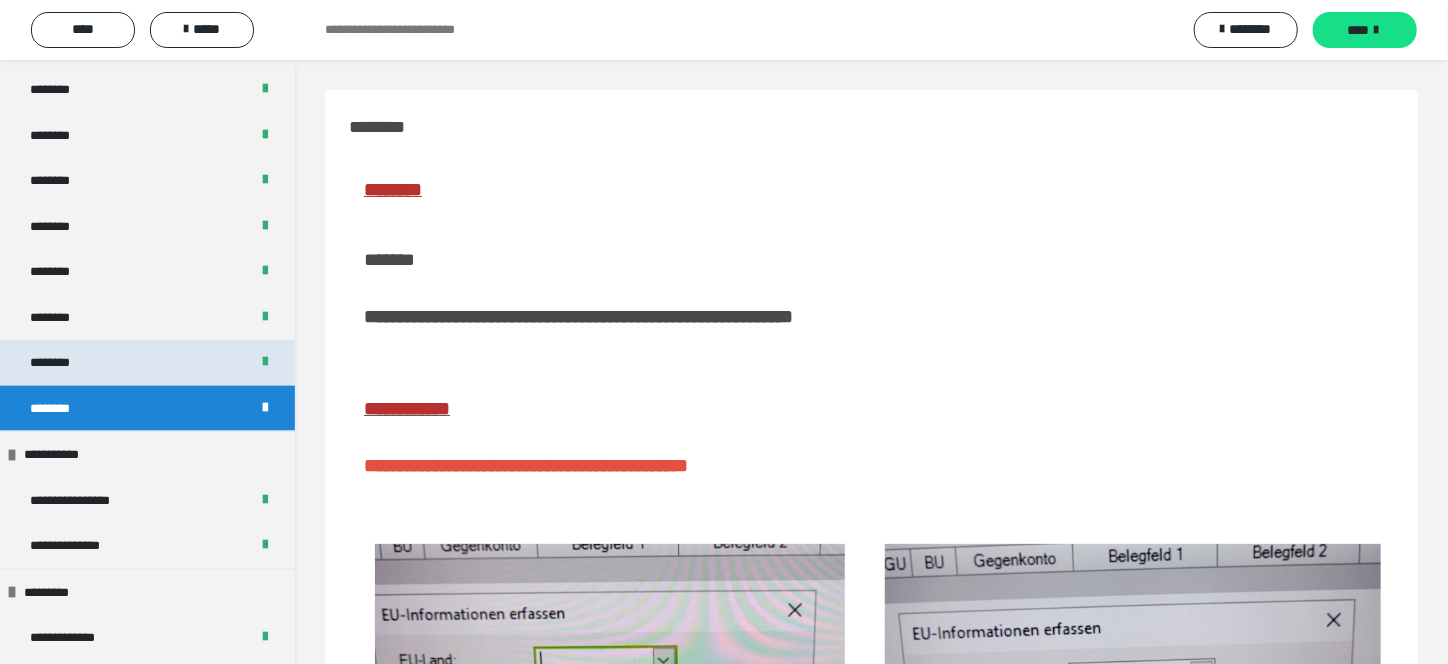click on "********" at bounding box center (147, 363) 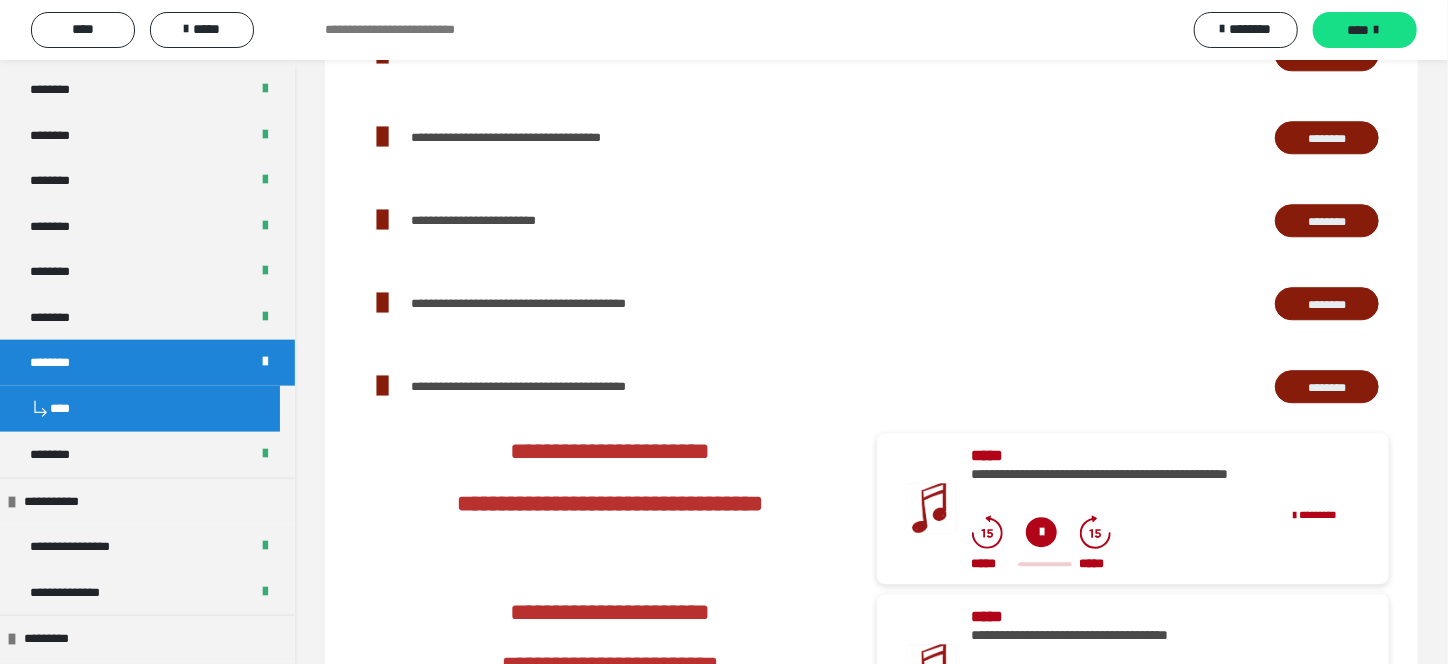 scroll, scrollTop: 2400, scrollLeft: 0, axis: vertical 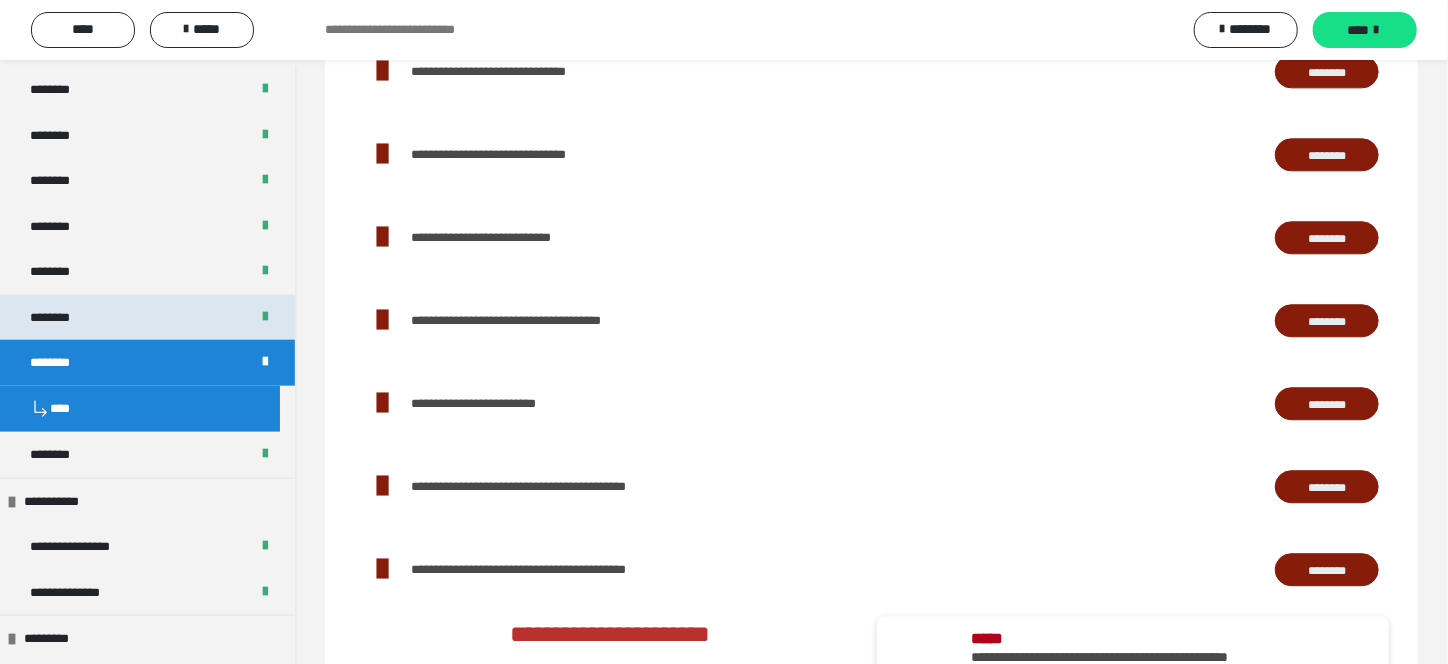 click on "********" at bounding box center [61, 318] 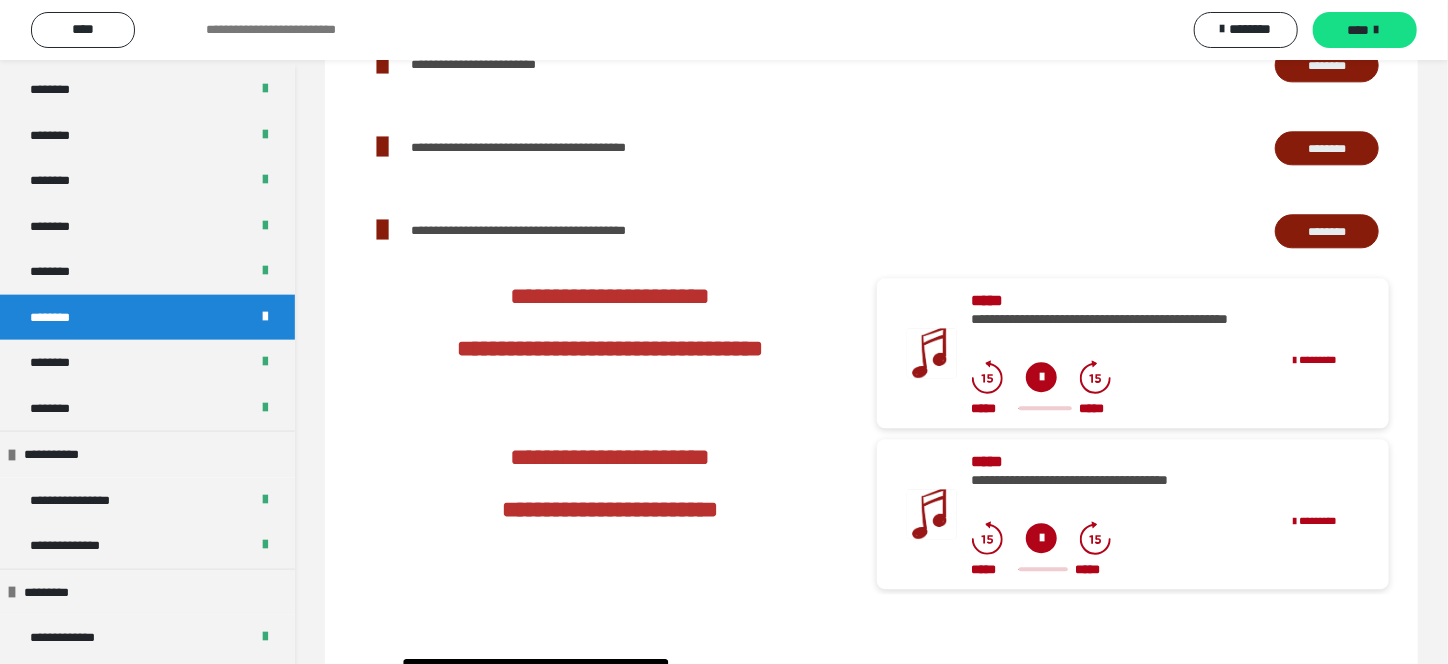 scroll, scrollTop: 2061, scrollLeft: 0, axis: vertical 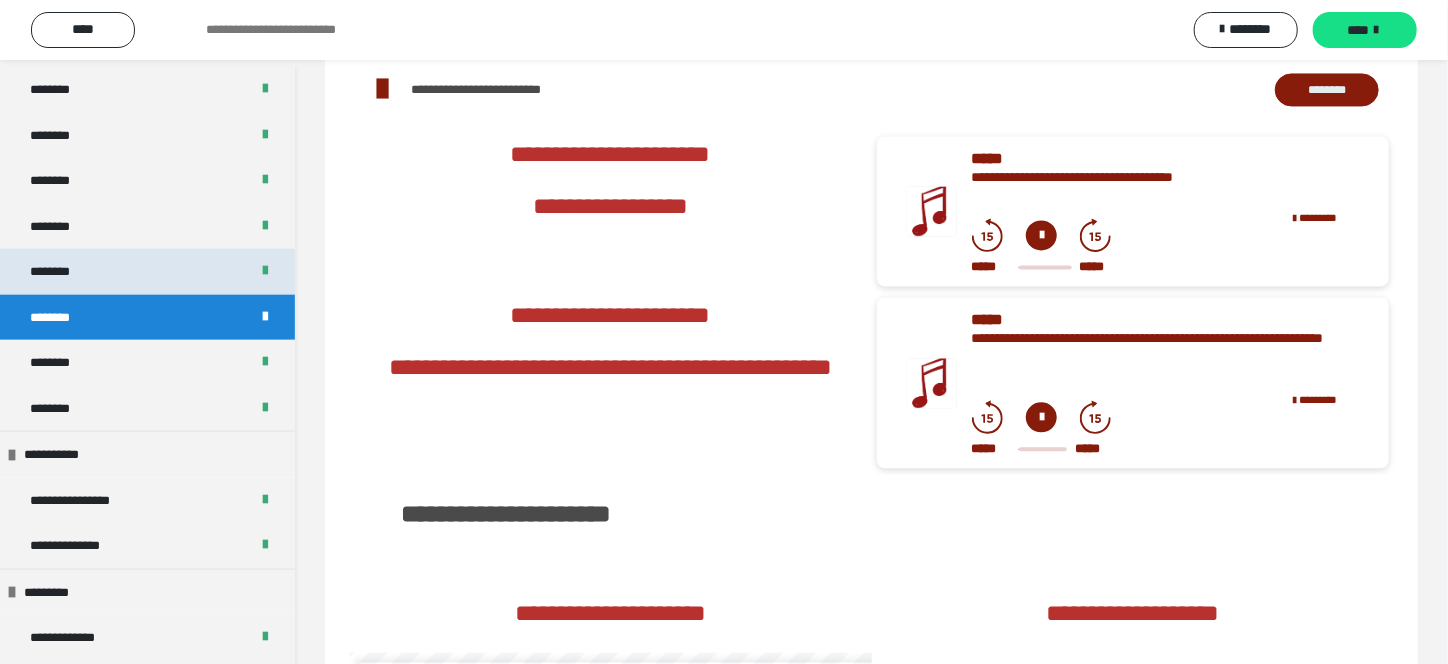 click on "********" at bounding box center (60, 272) 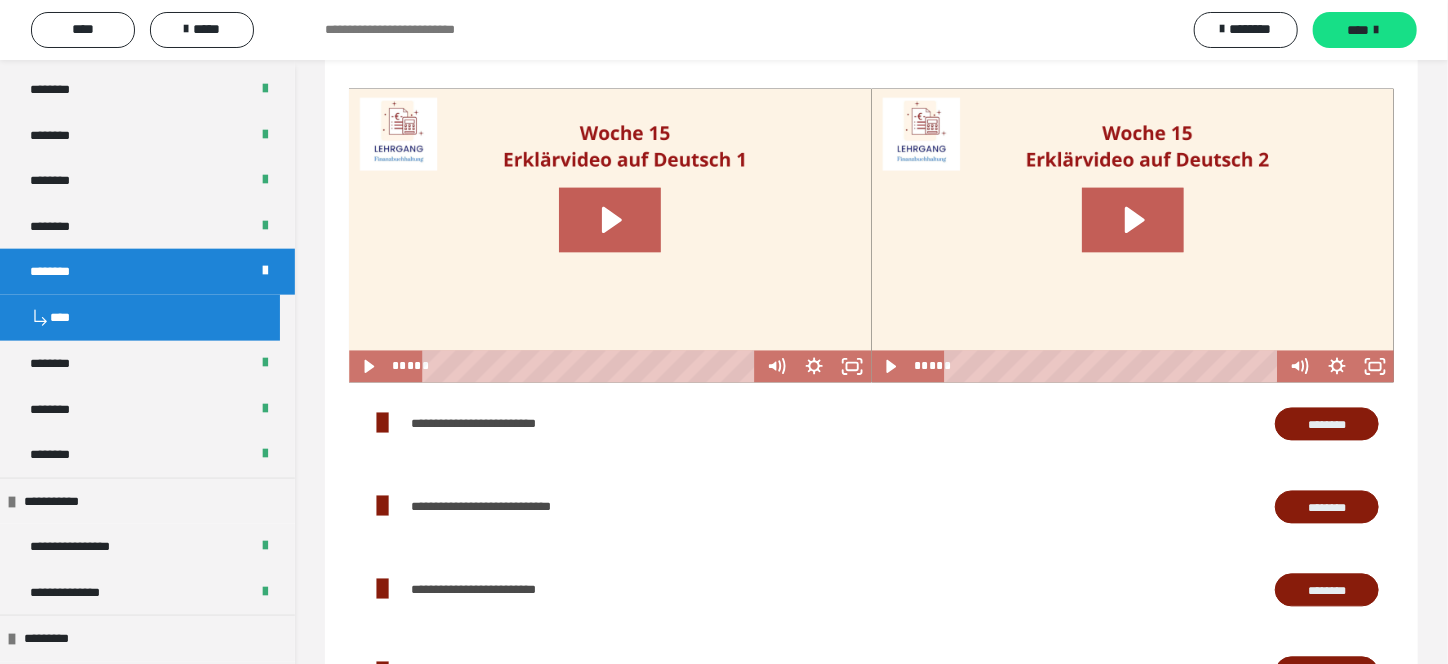 scroll, scrollTop: 1853, scrollLeft: 0, axis: vertical 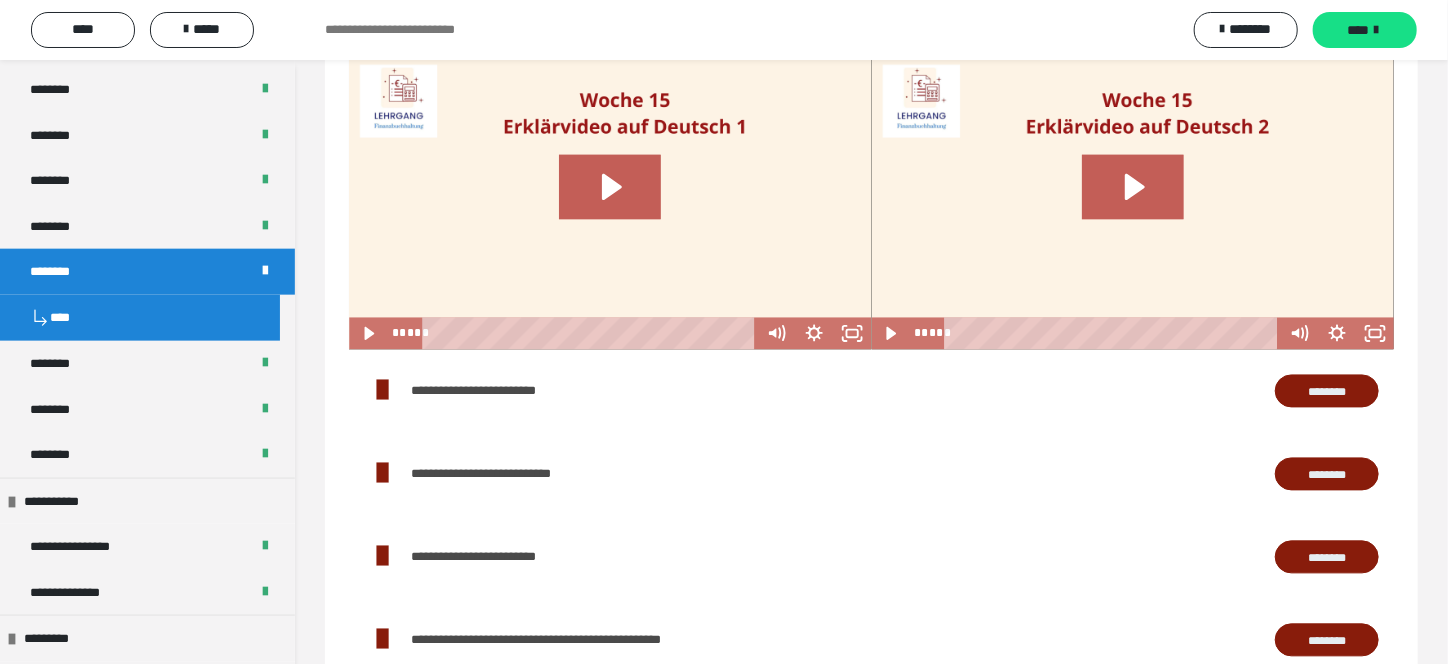 click on "********" at bounding box center [1327, 392] 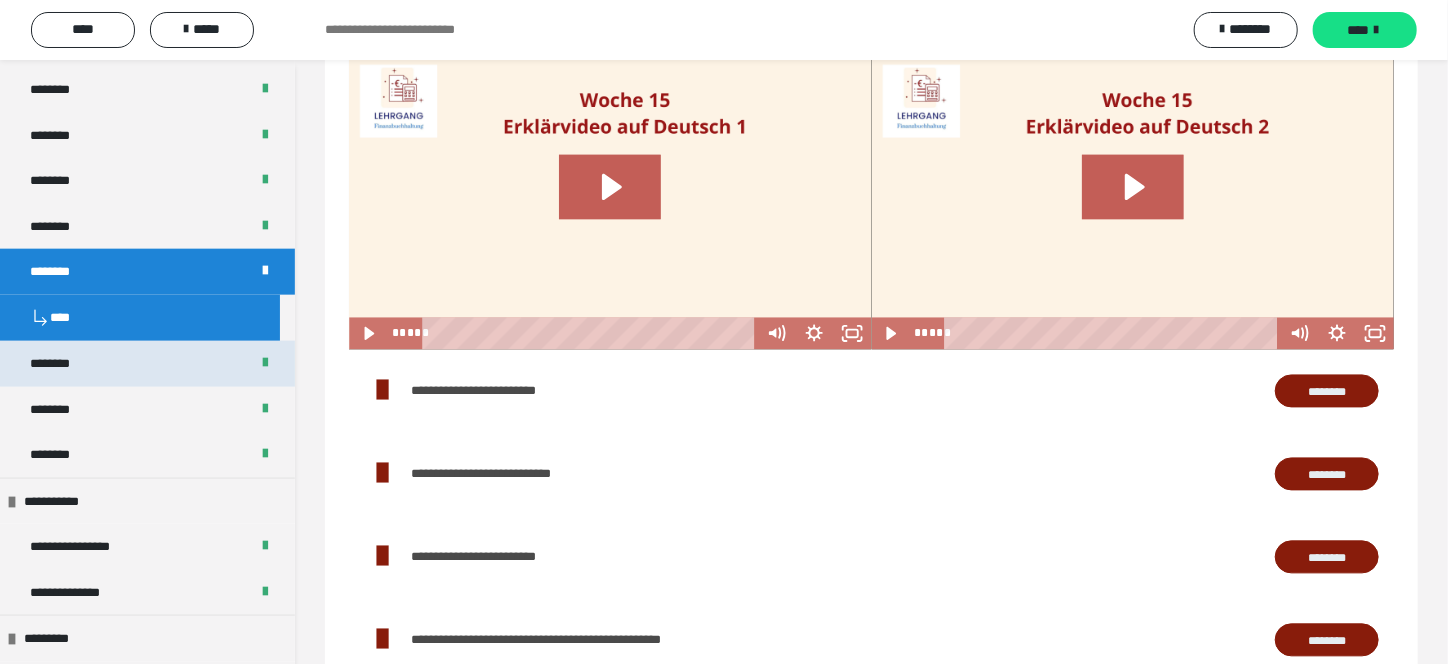 click on "********" at bounding box center [147, 364] 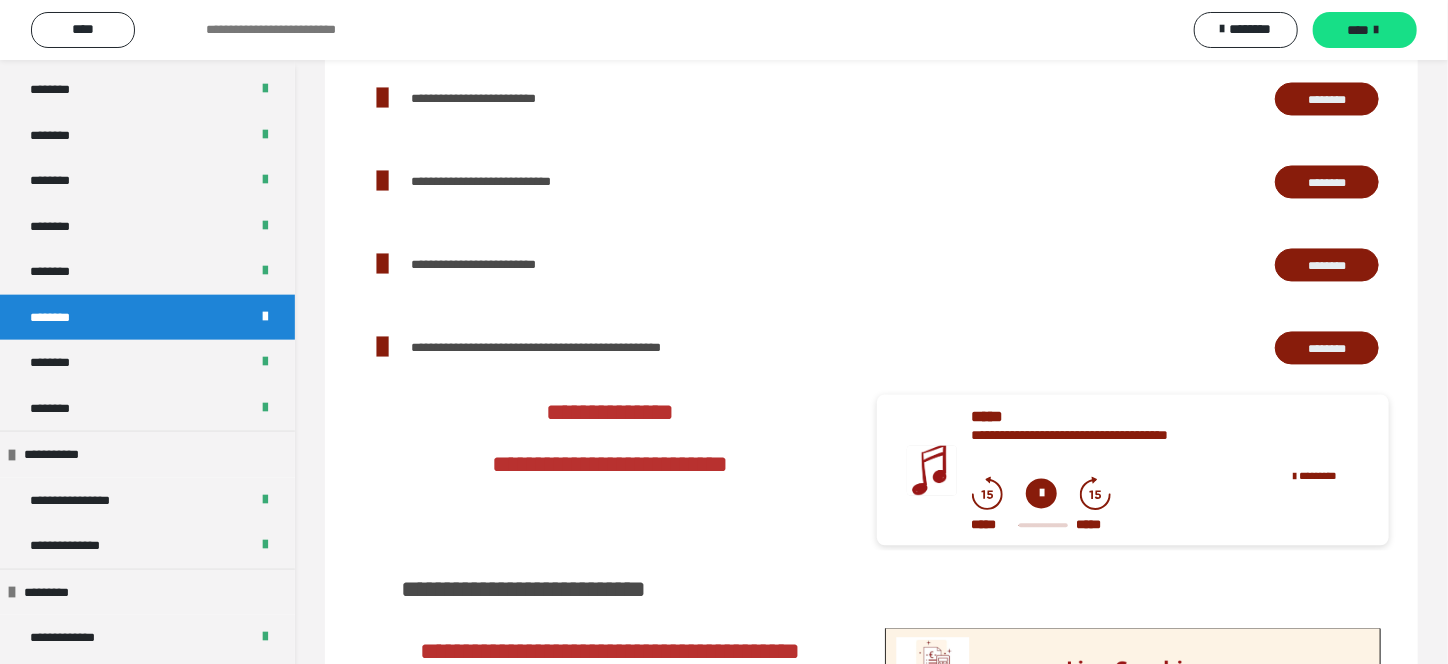 scroll, scrollTop: 1561, scrollLeft: 0, axis: vertical 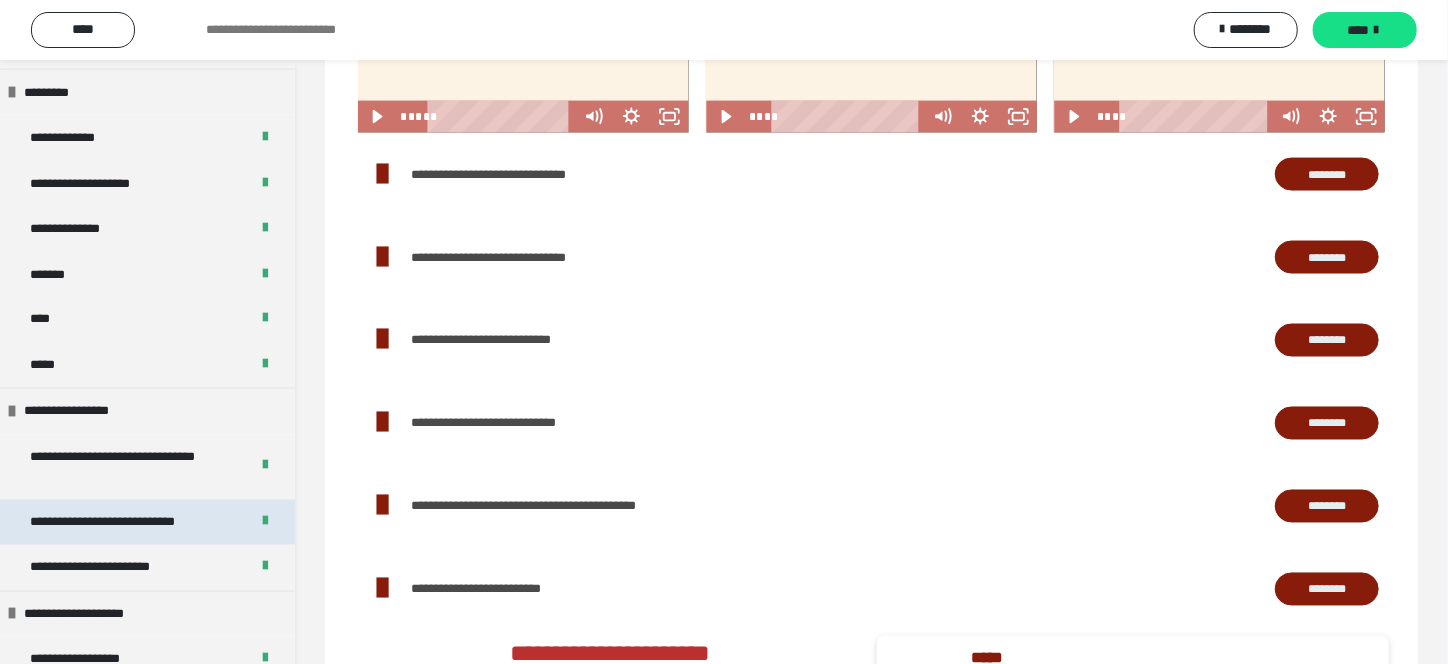 click on "**********" at bounding box center [131, 523] 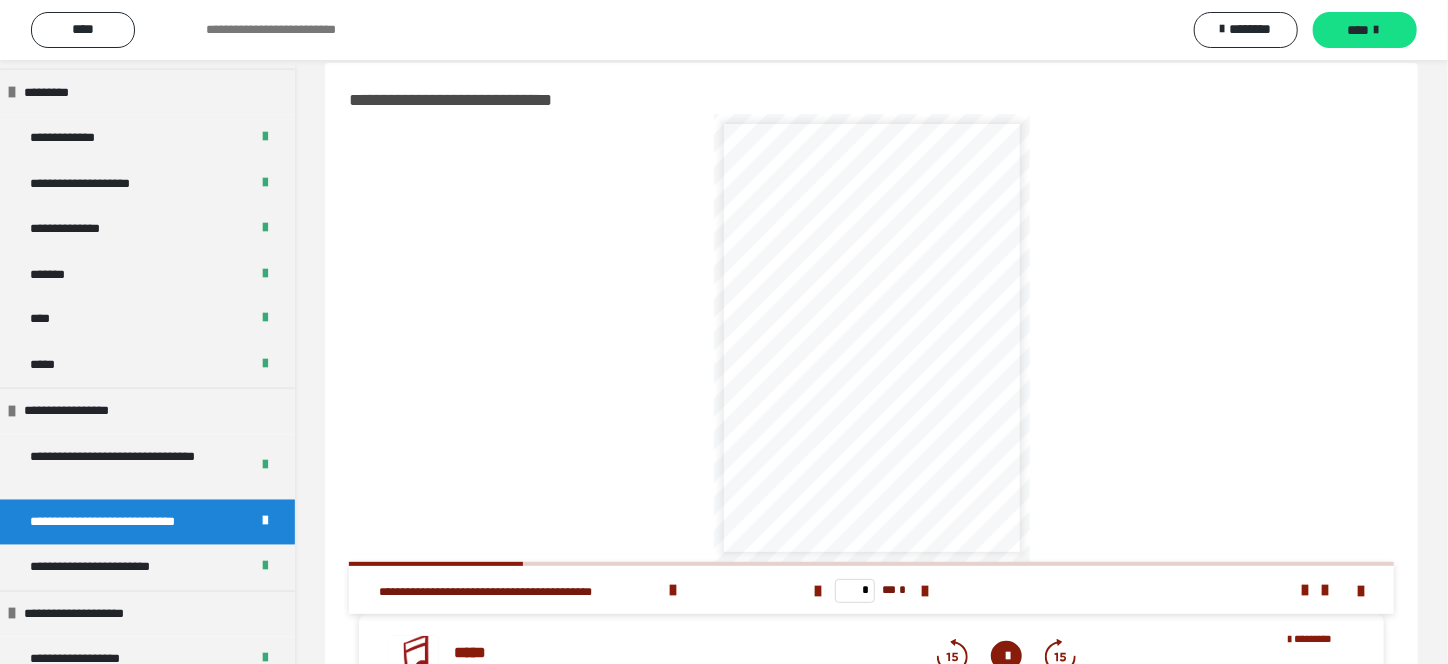 scroll, scrollTop: 0, scrollLeft: 0, axis: both 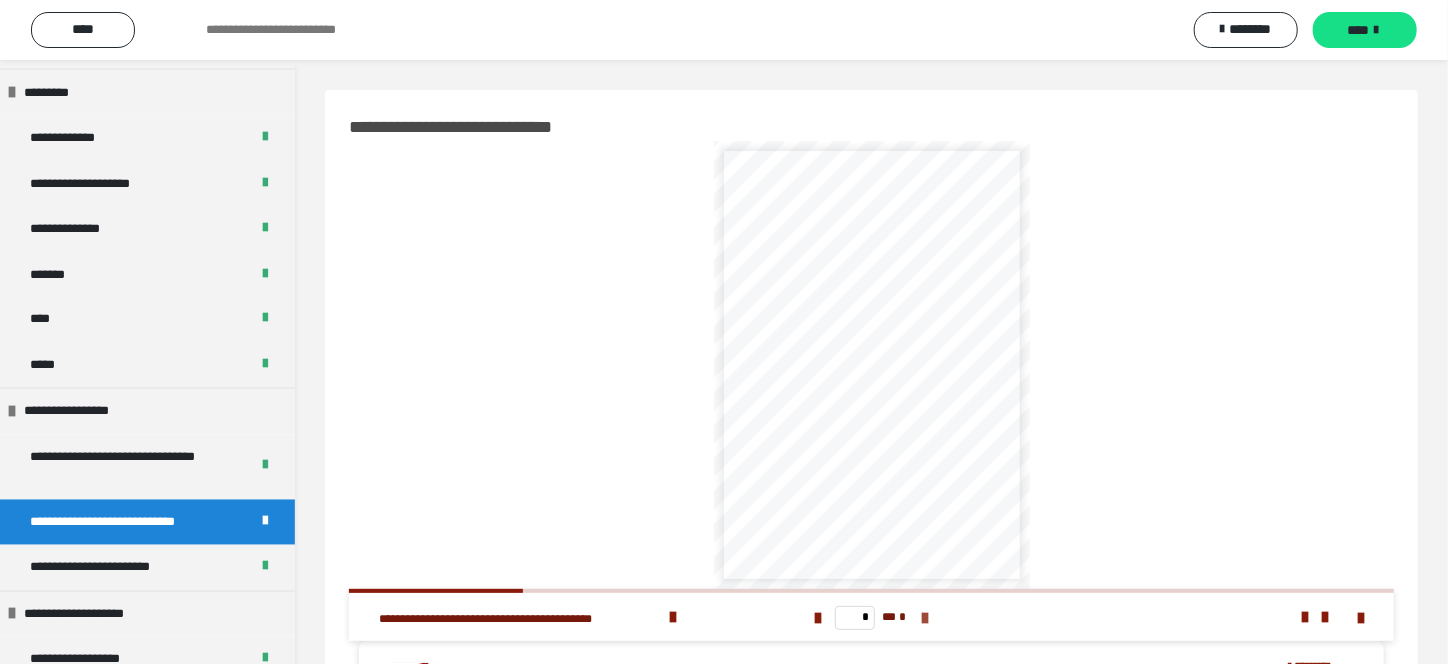click at bounding box center (925, 618) 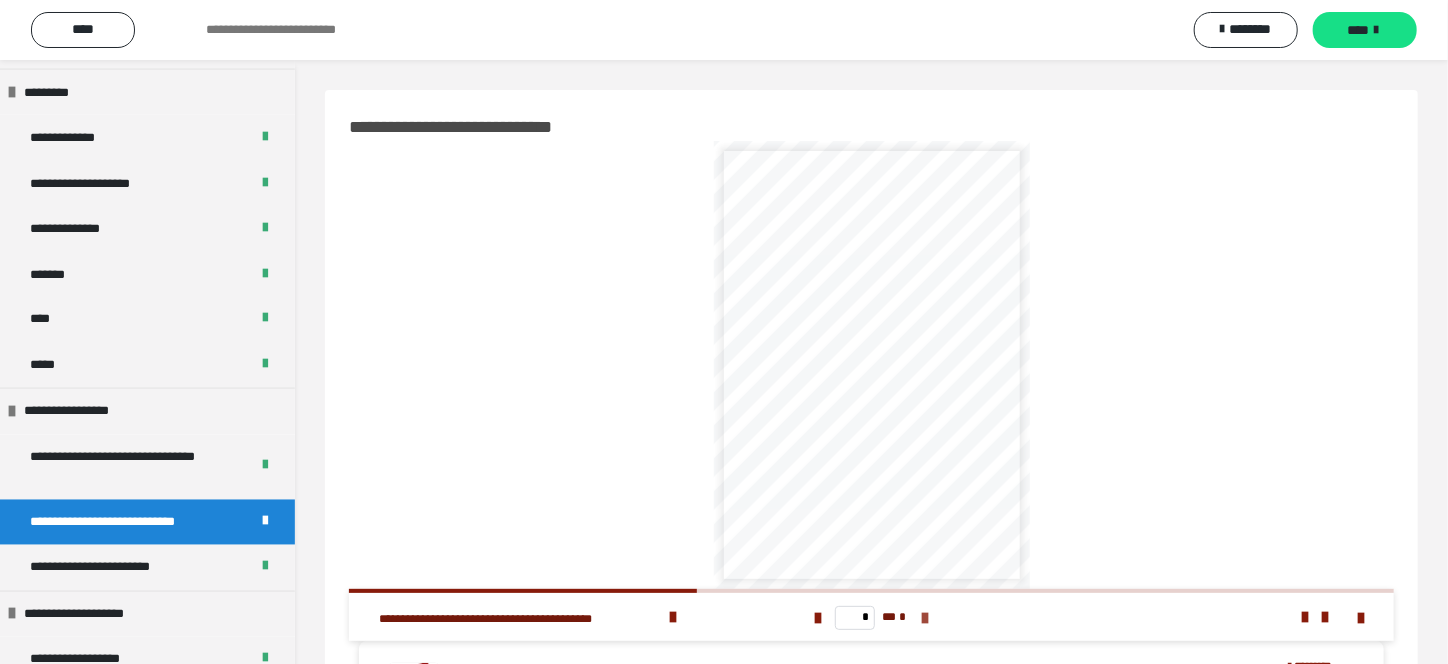 click at bounding box center (925, 618) 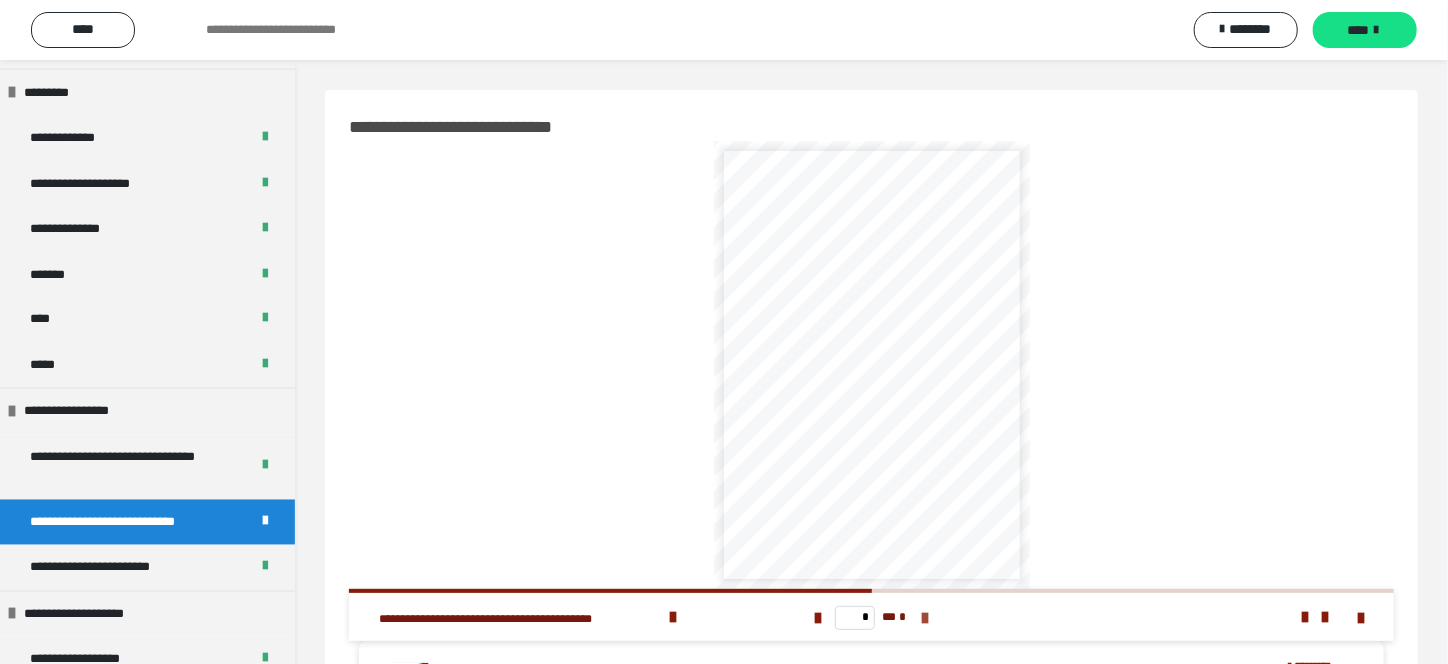 click at bounding box center (925, 618) 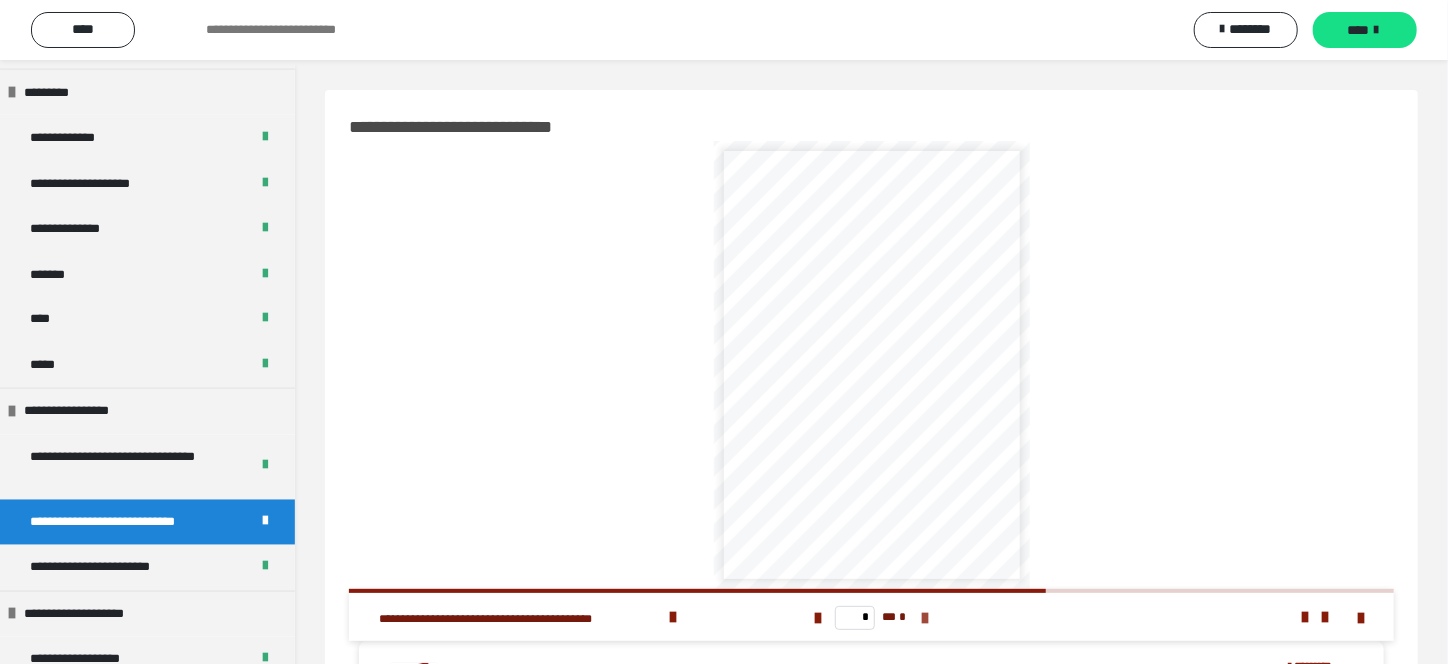 click at bounding box center [925, 618] 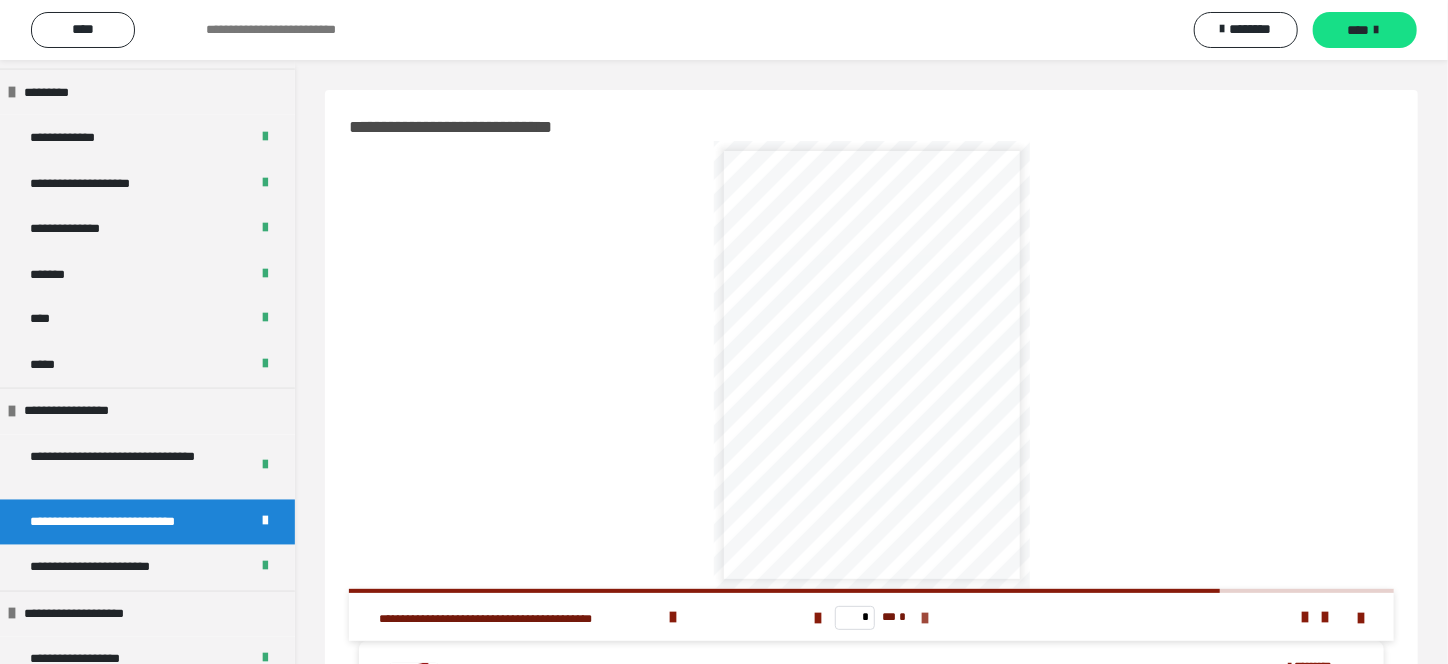 click at bounding box center (925, 618) 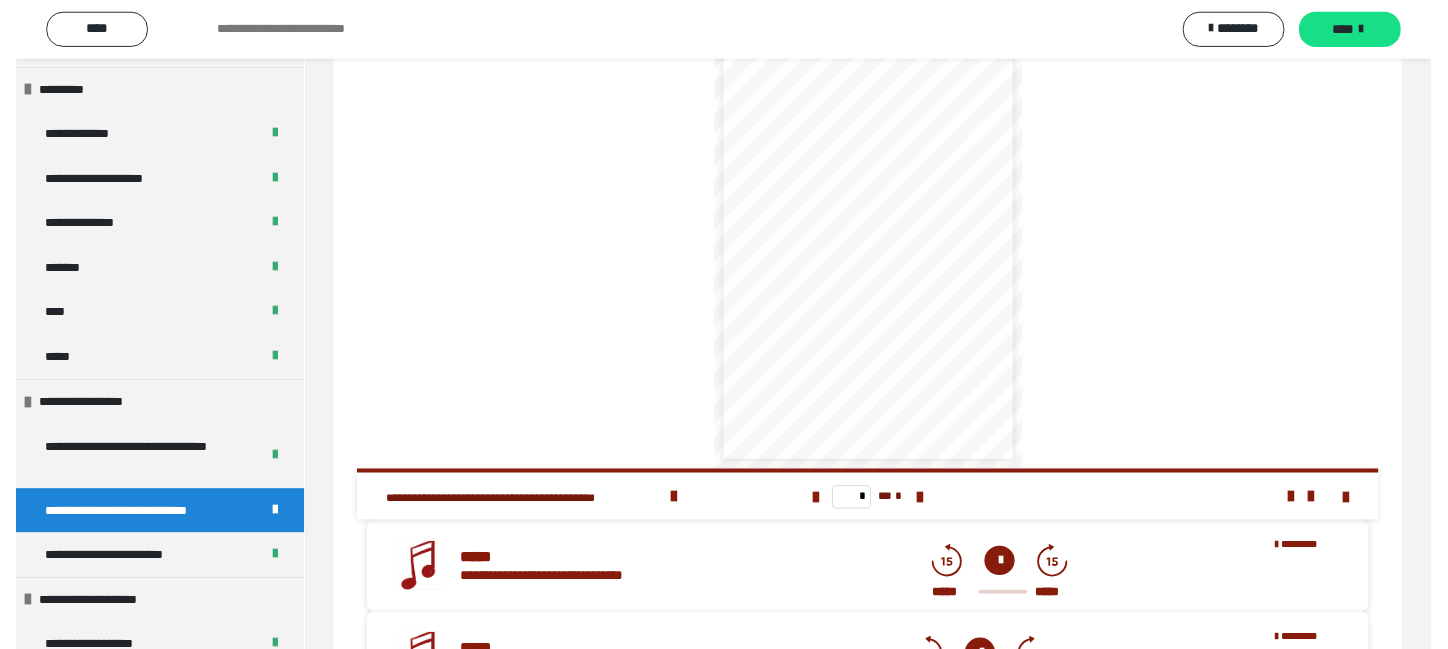 scroll, scrollTop: 0, scrollLeft: 0, axis: both 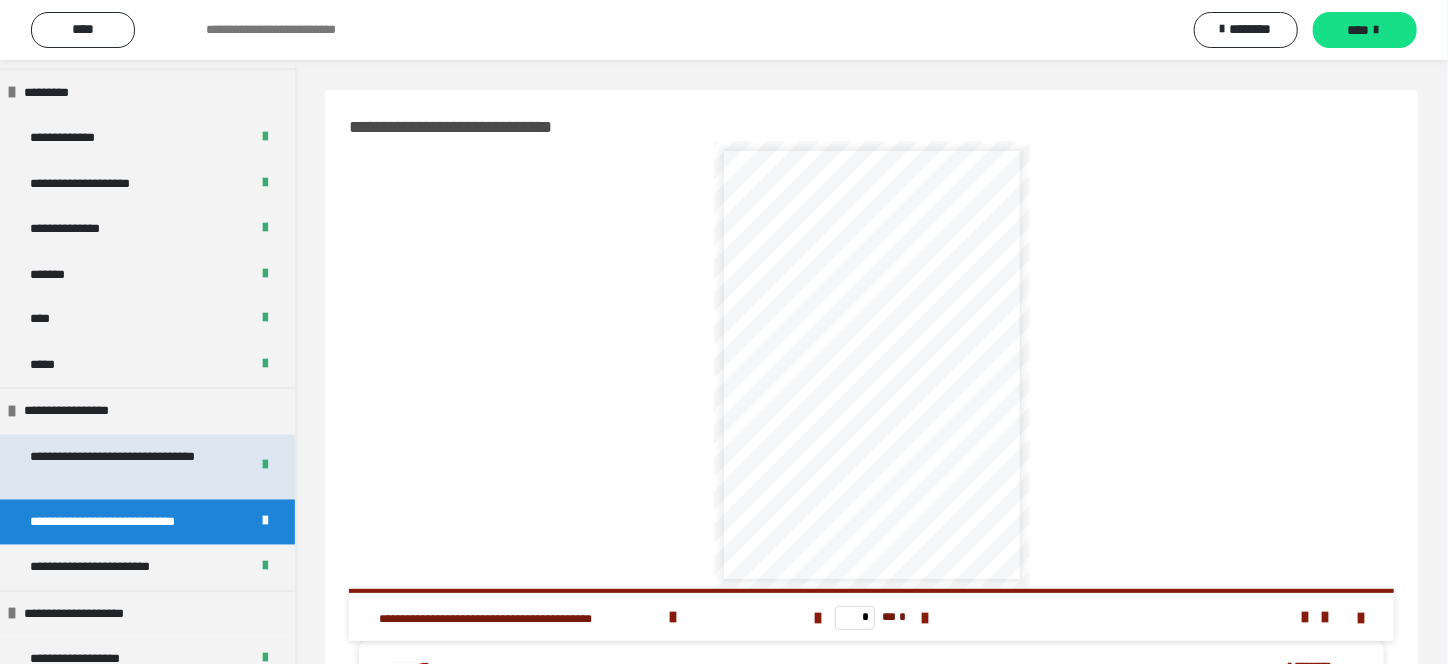 click on "**********" at bounding box center (124, 467) 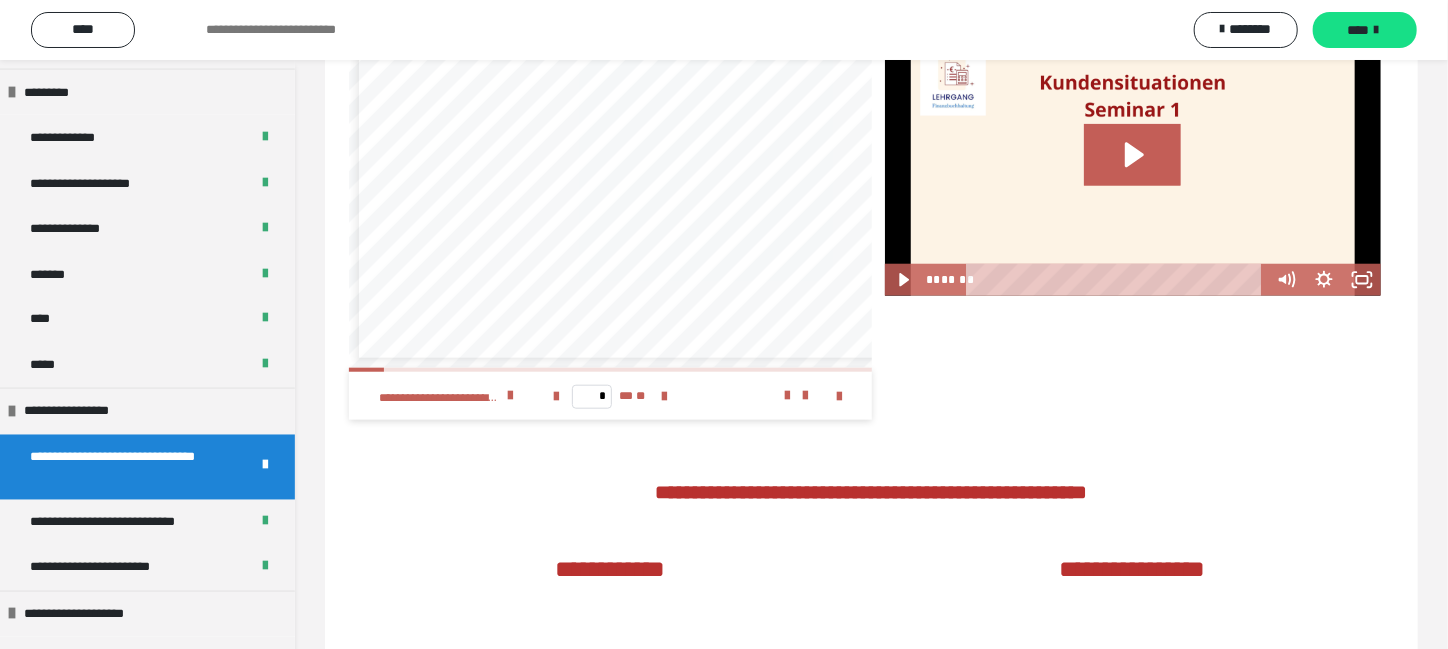 scroll, scrollTop: 700, scrollLeft: 0, axis: vertical 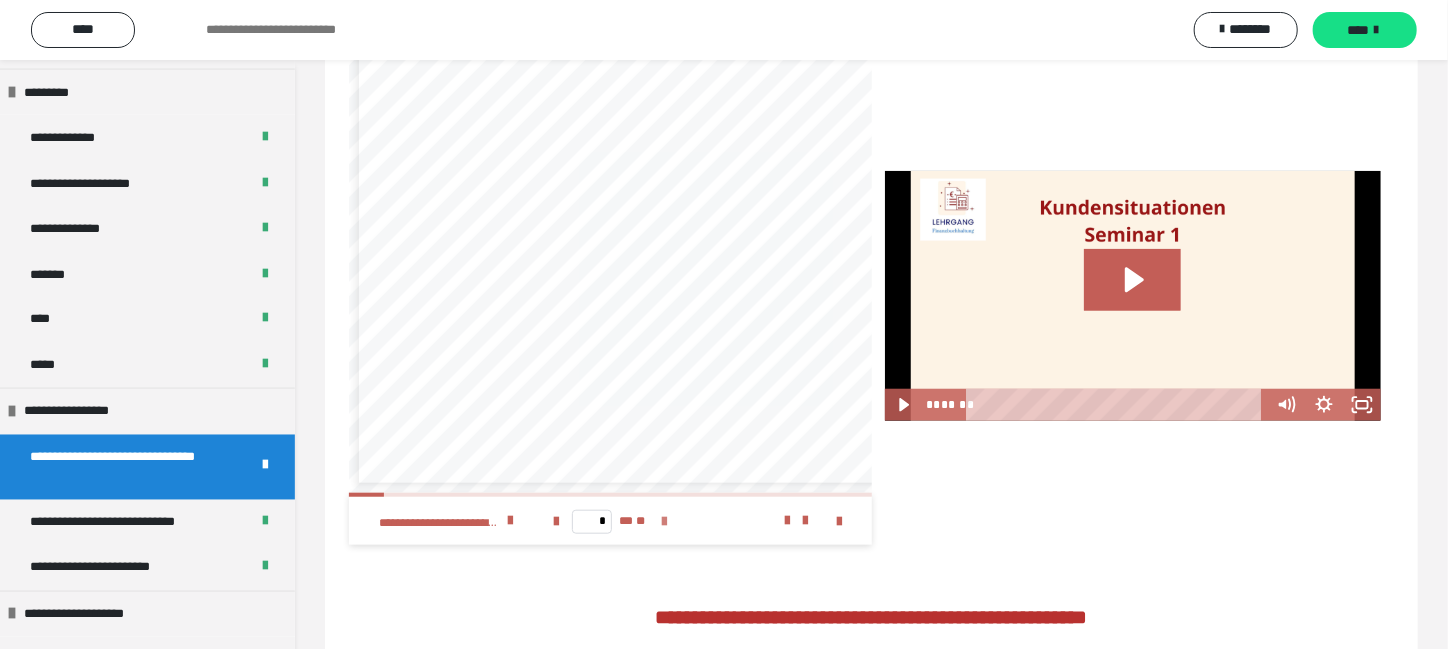 click at bounding box center (664, 522) 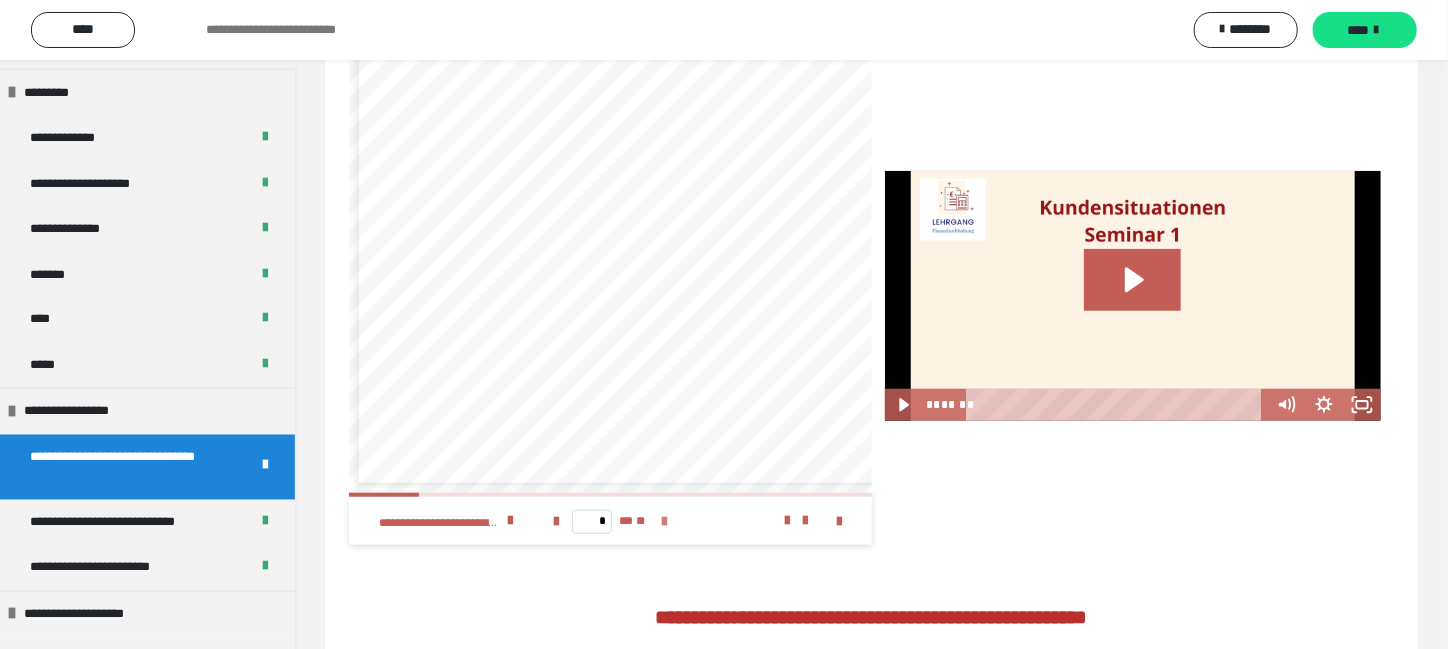 click at bounding box center [664, 522] 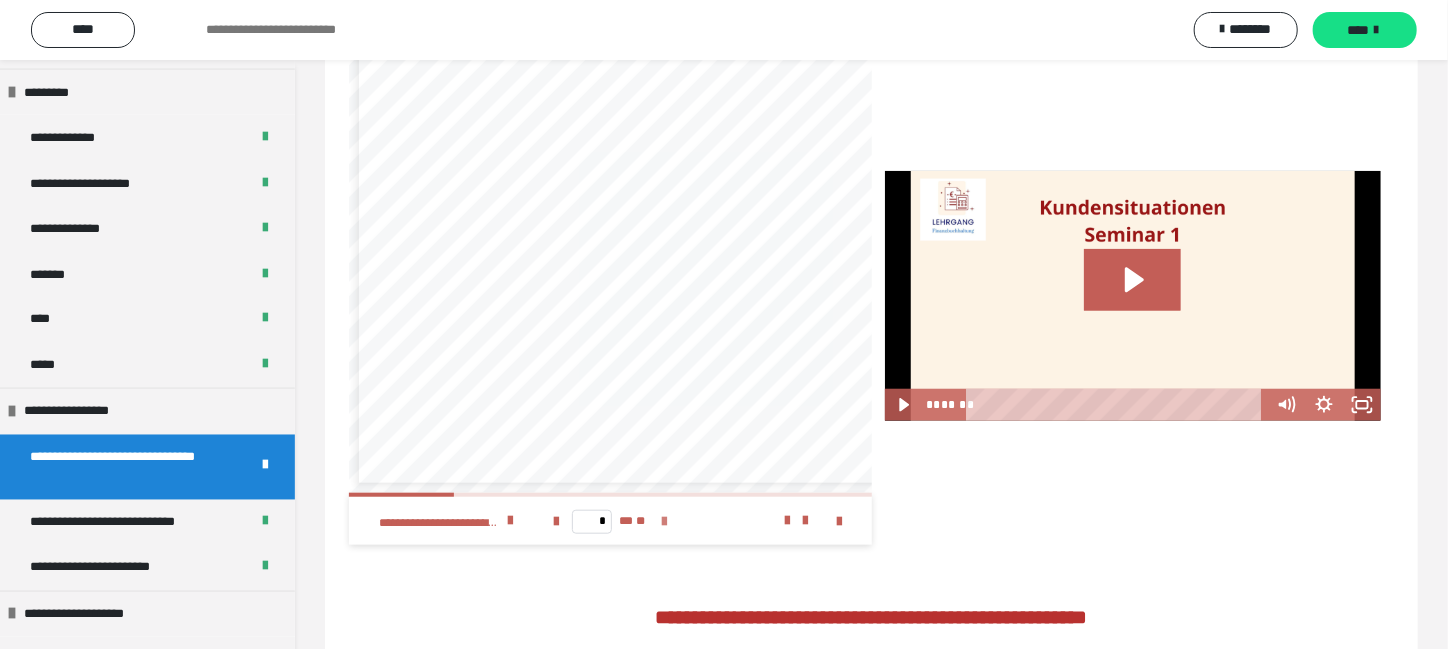 click at bounding box center [664, 522] 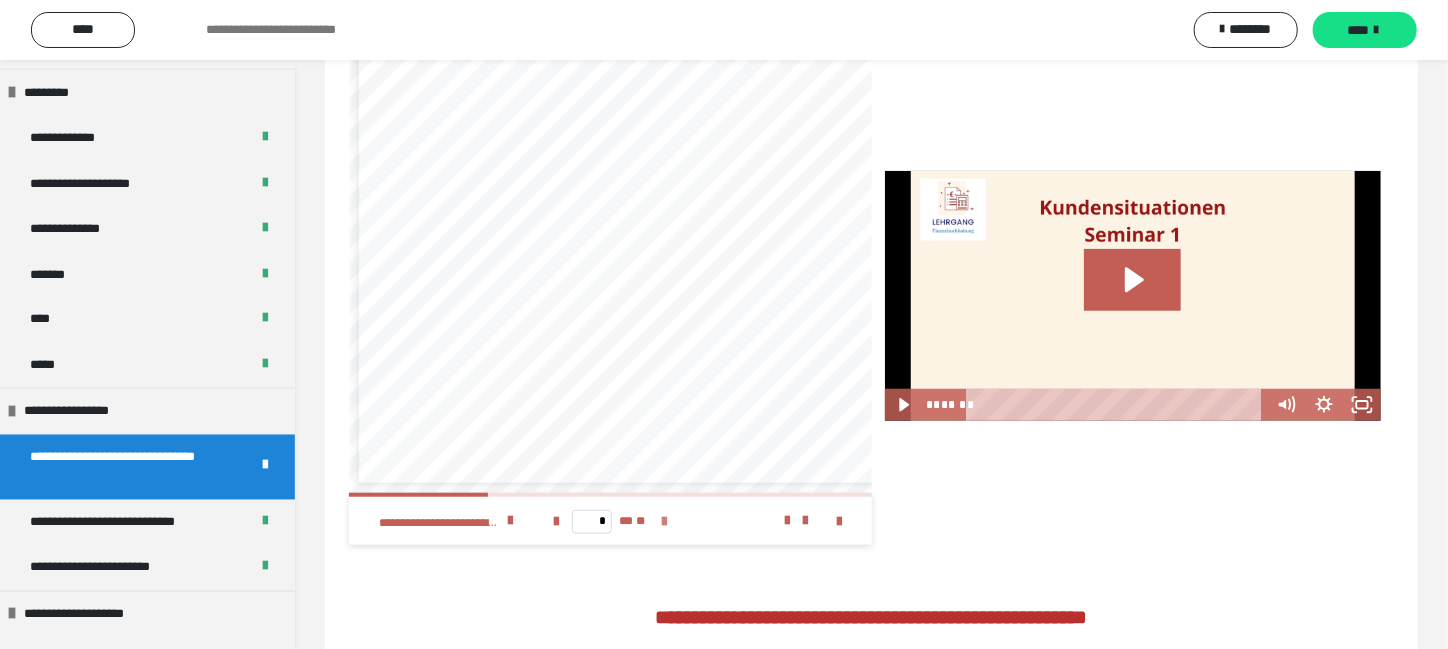 click at bounding box center (664, 522) 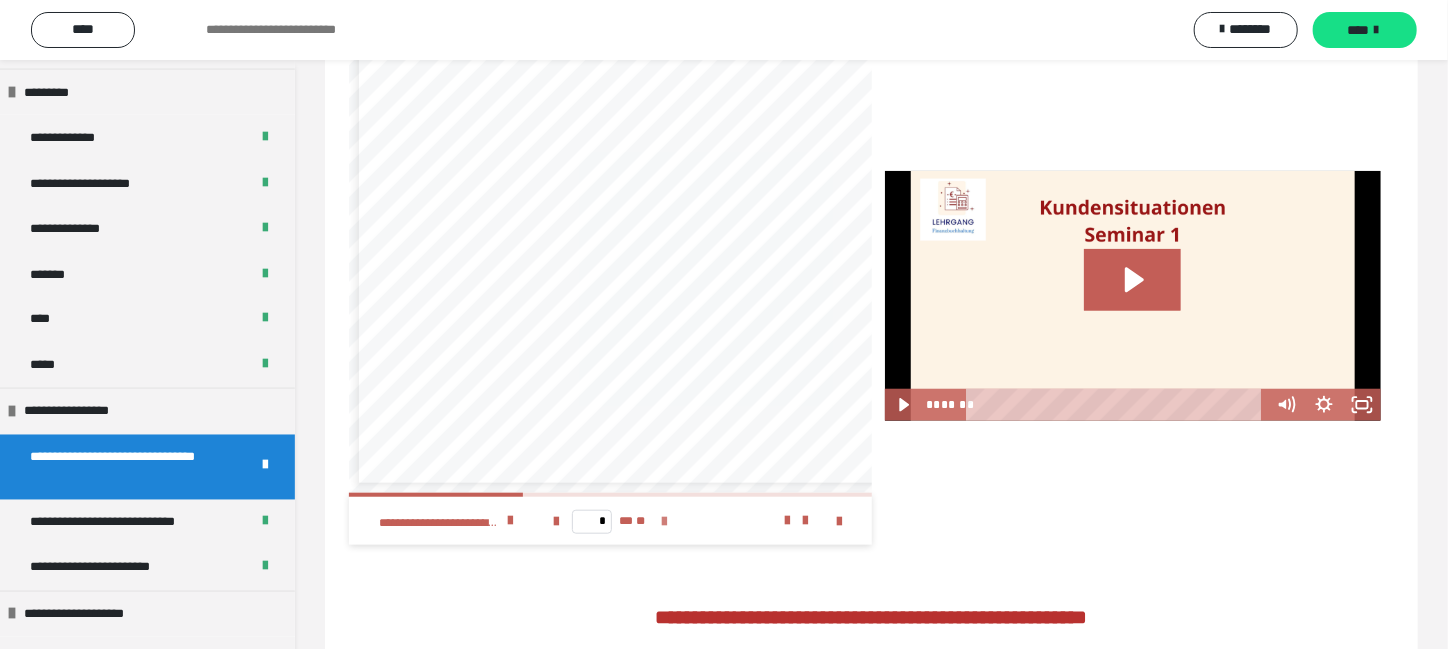 click at bounding box center [664, 522] 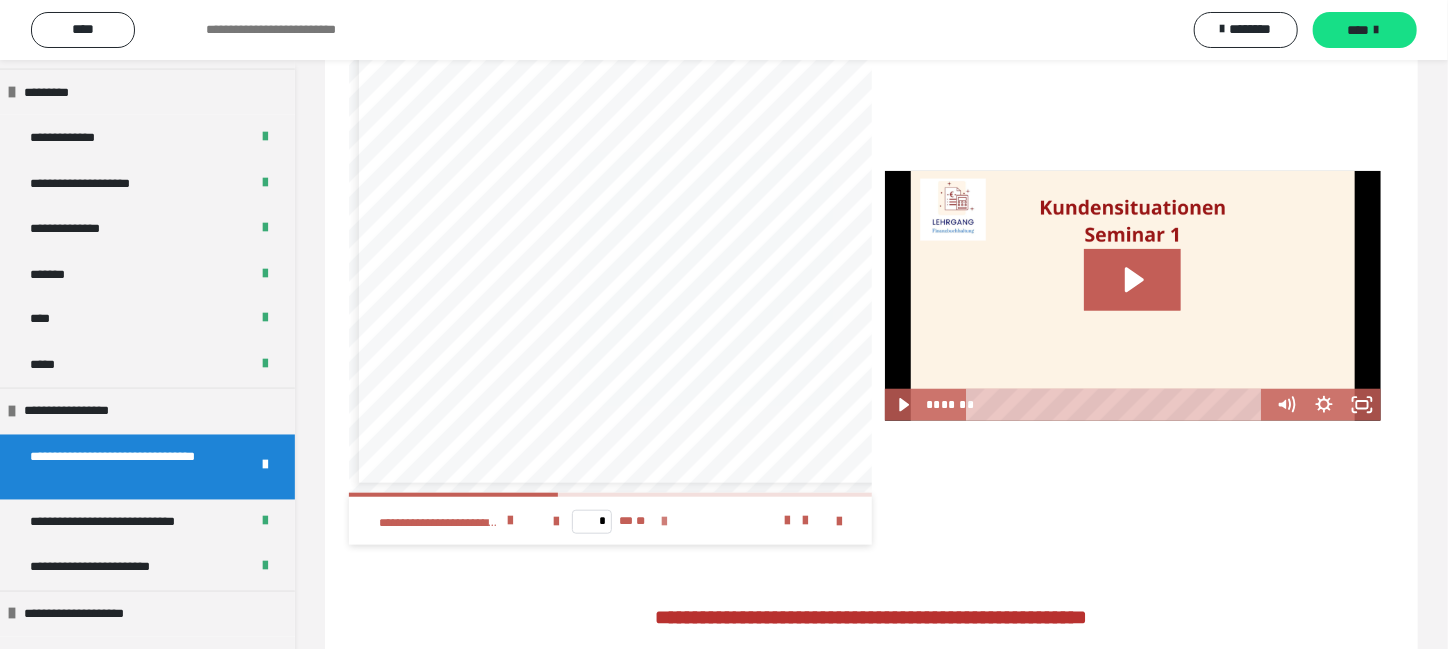 click at bounding box center [664, 522] 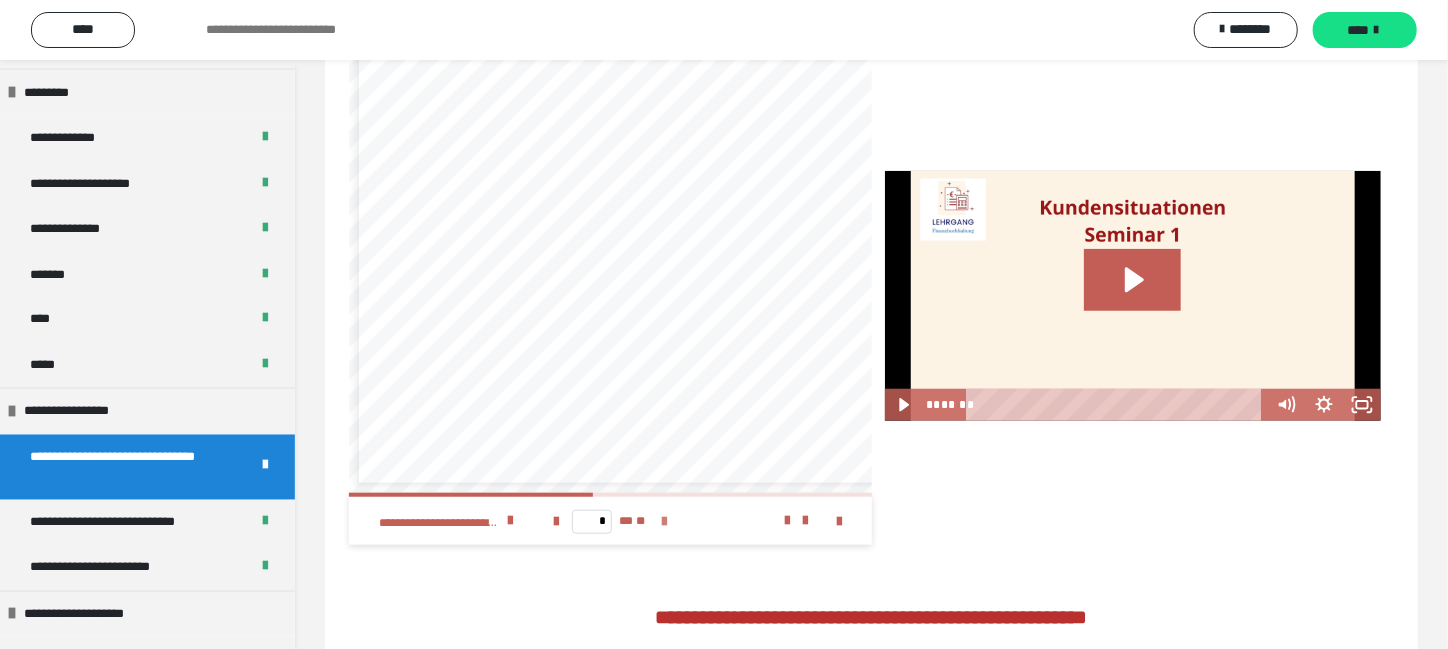 click at bounding box center [664, 522] 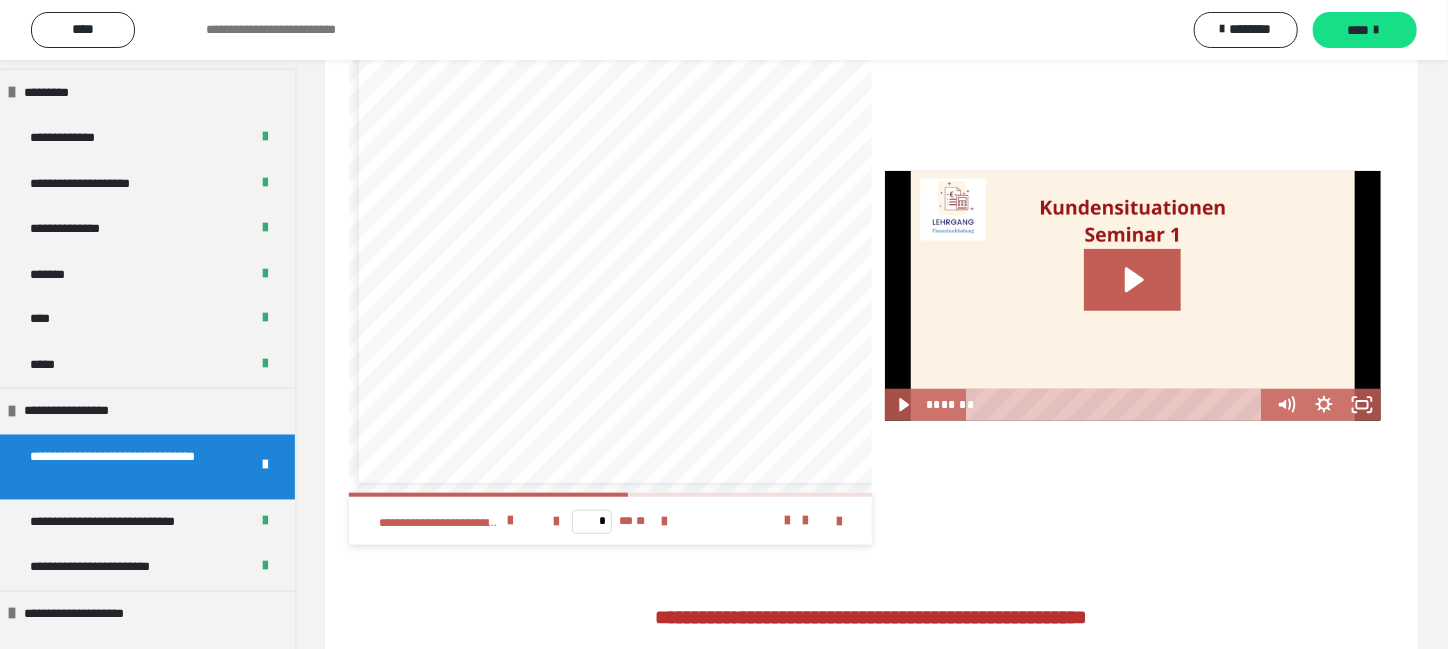 scroll, scrollTop: 7, scrollLeft: 0, axis: vertical 